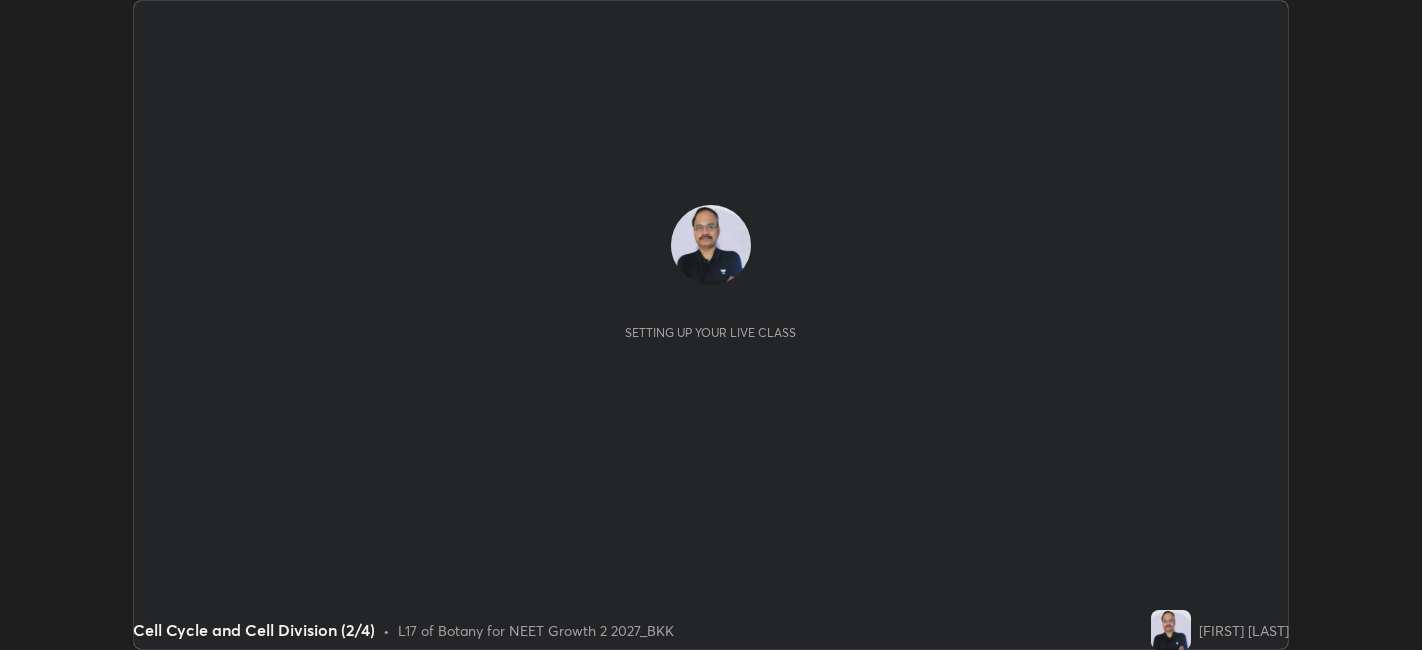 scroll, scrollTop: 0, scrollLeft: 0, axis: both 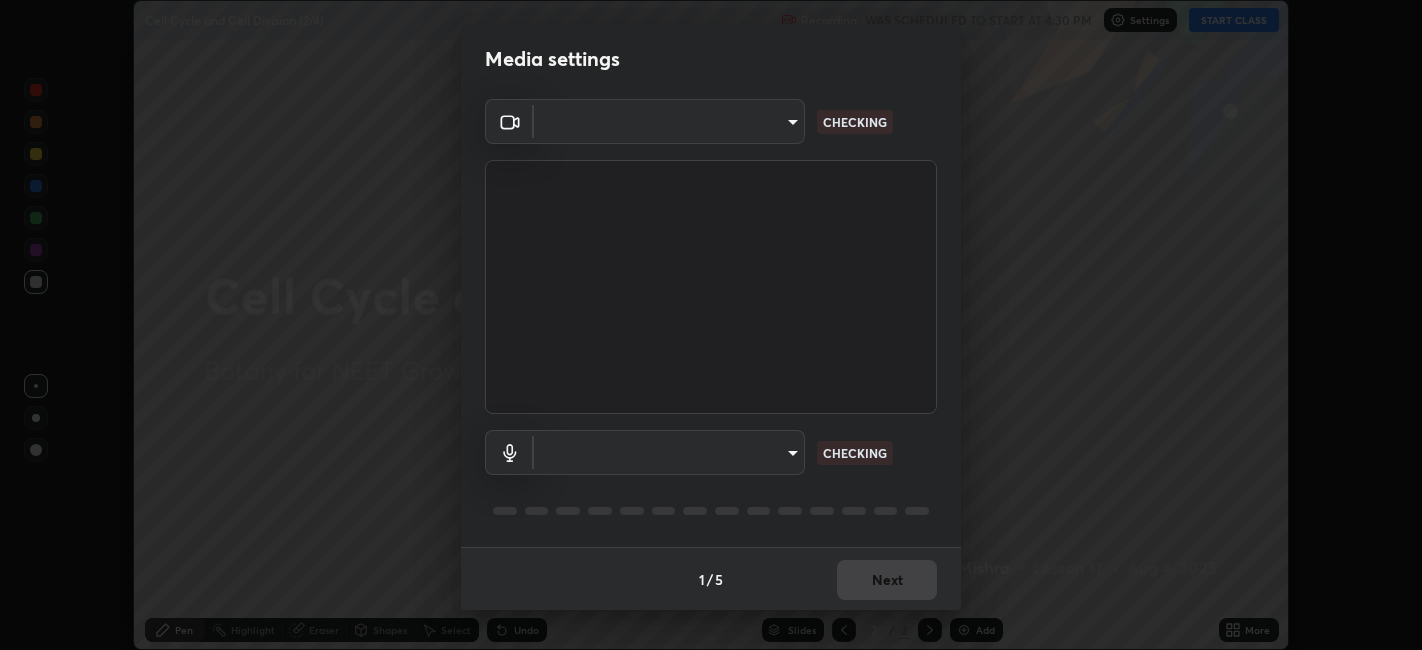 type on "052f9b30e05f62bb2e590cb50044ac96a00de3eab8a32c7a625fc31ec407be61" 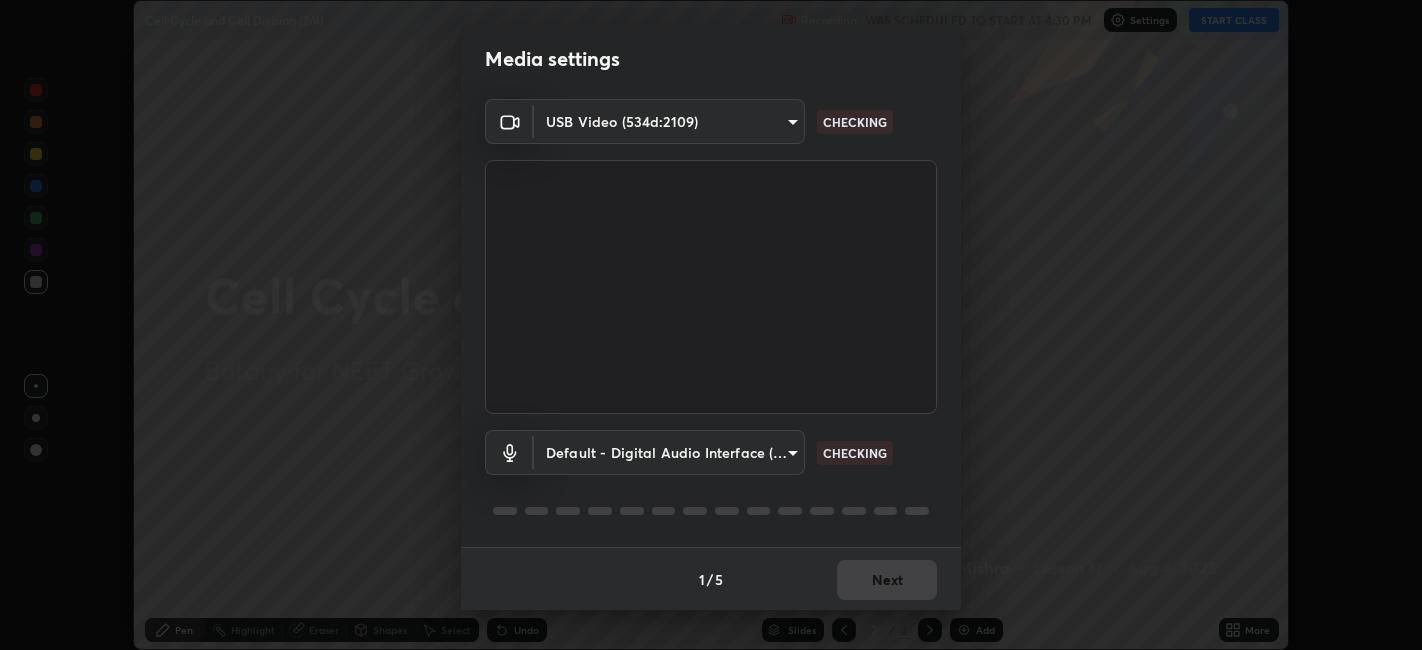 click on "Erase all Cell Cycle and Cell Division (2/4) Recording WAS SCHEDULED TO START AT  4:30 PM Settings START CLASS Setting up your live class Cell Cycle and Cell Division (2/4) • L17 of Botany for NEET Growth 2 2027_BKK [FIRST] [LAST] Pen Highlight Eraser Shapes Select Undo Slides 2 / 2 Add More No doubts shared Encourage your learners to ask a doubt for better clarity Report an issue Reason for reporting Buffering Chat not working Audio - Video sync issue Educator video quality low ​ Attach an image Report Media settings USB Video ([HASH]) [HASH] CHECKING Default - Digital Audio Interface (USB Digital Audio) default CHECKING 1 / 5 Next" at bounding box center [711, 325] 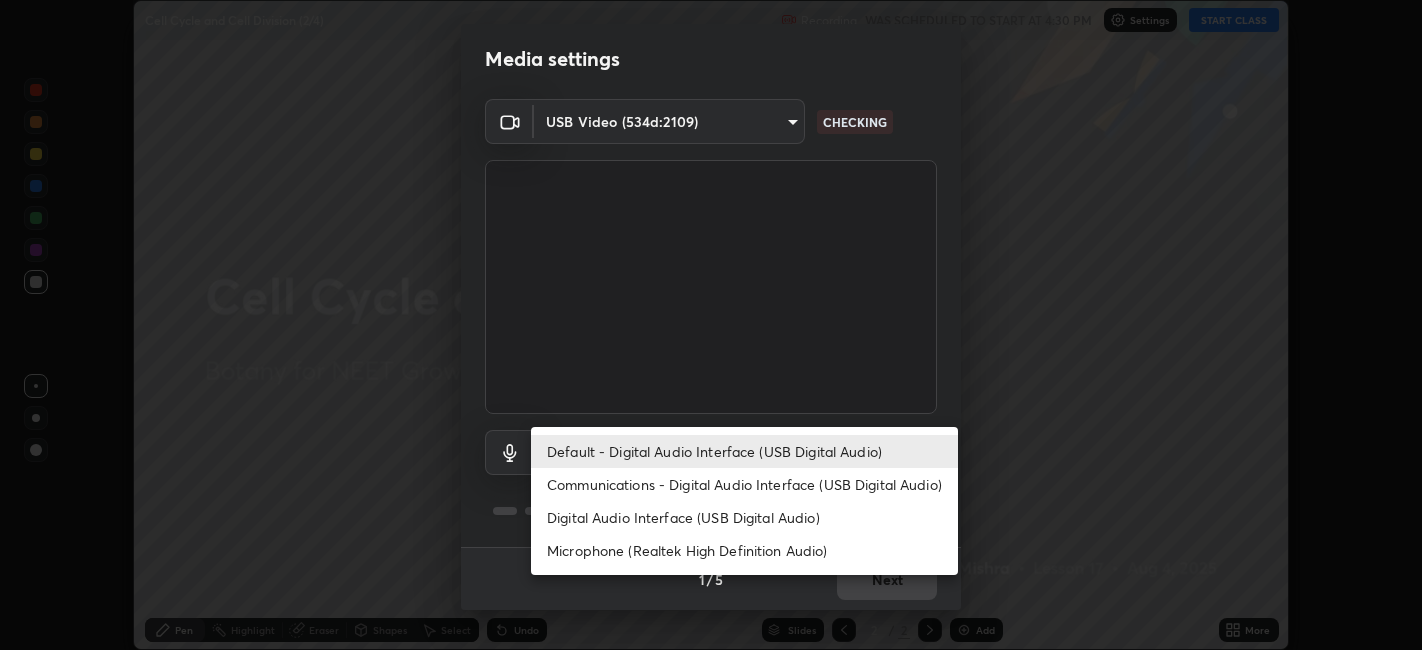 click on "Microphone (Realtek High Definition Audio)" at bounding box center [744, 550] 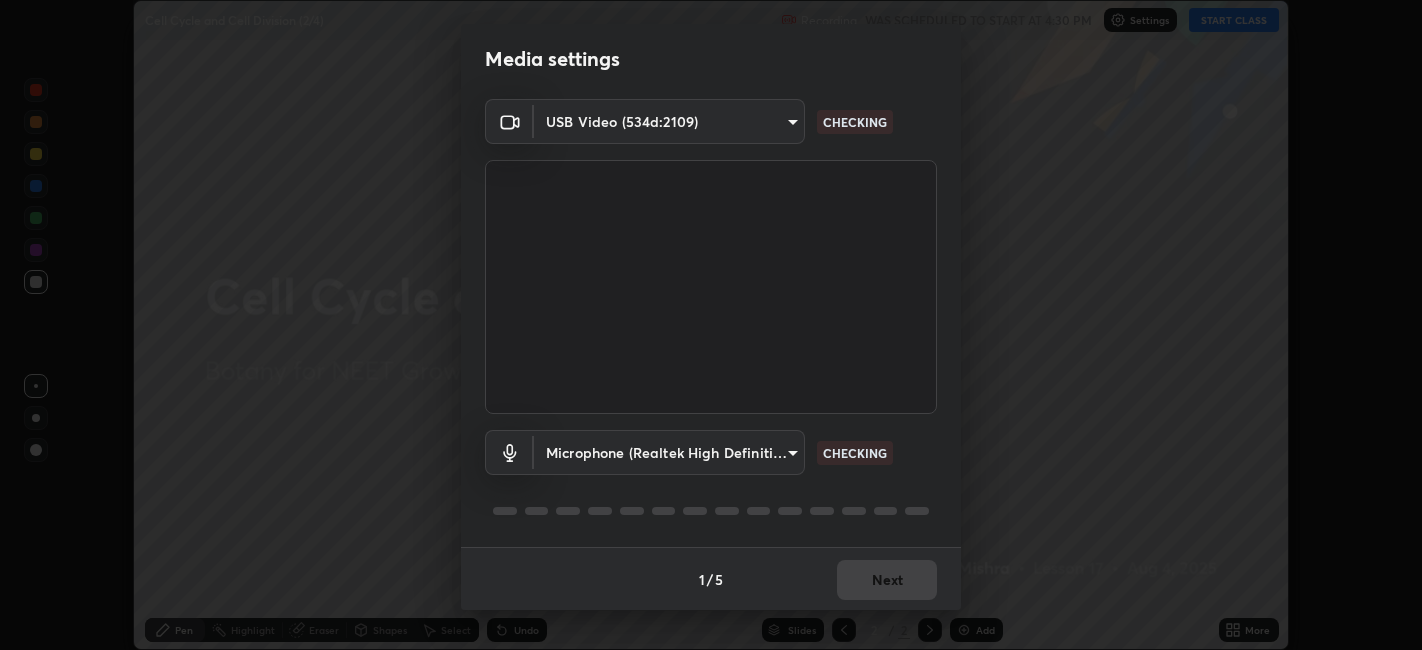 click on "Erase all Cell Cycle and Cell Division (2/4) Recording WAS SCHEDULED TO START AT  4:30 PM Settings START CLASS Setting up your live class Cell Cycle and Cell Division (2/4) • L17 of Botany for NEET Growth 2 2027_BKK [FIRST] [LAST] Pen Highlight Eraser Shapes Select Undo Slides 2 / 2 Add More No doubts shared Encourage your learners to ask a doubt for better clarity Report an issue Reason for reporting Buffering Chat not working Audio - Video sync issue Educator video quality low ​ Attach an image Report Media settings USB Video ([HASH]) [HASH] CHECKING 1 / 5 Next" at bounding box center [711, 325] 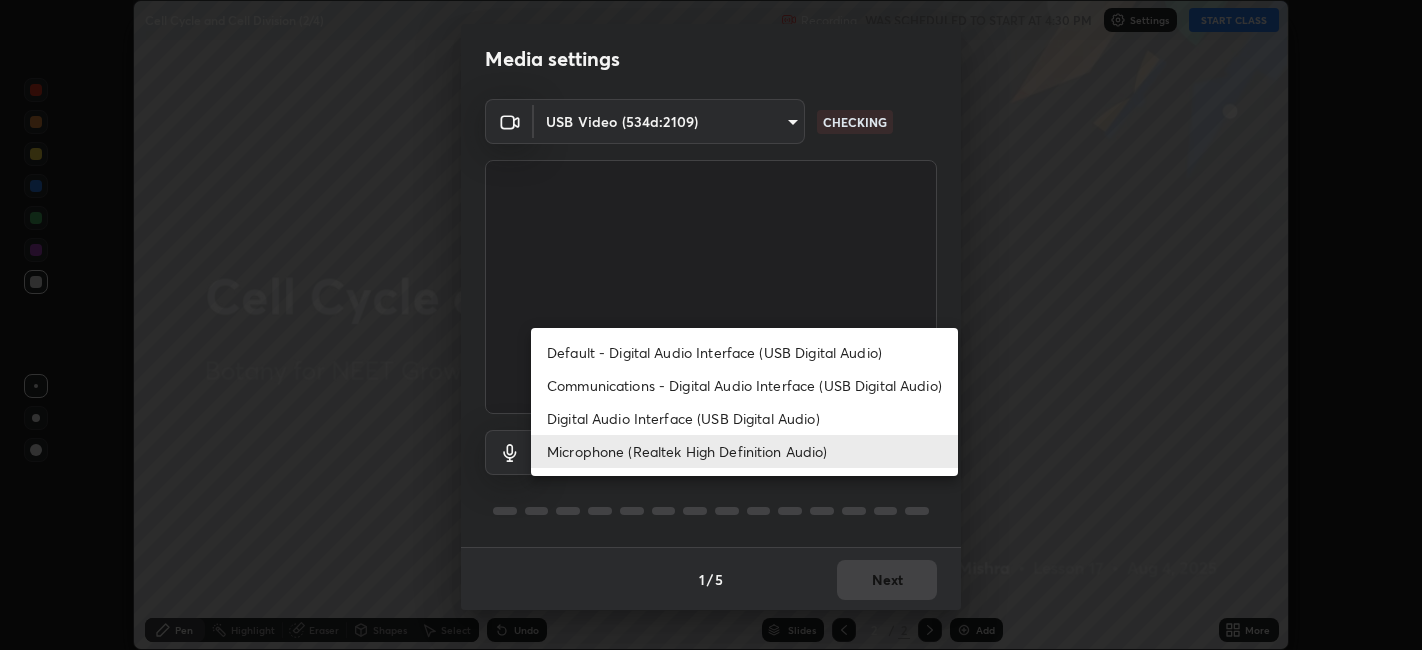 click on "Digital Audio Interface (USB Digital Audio)" at bounding box center [744, 418] 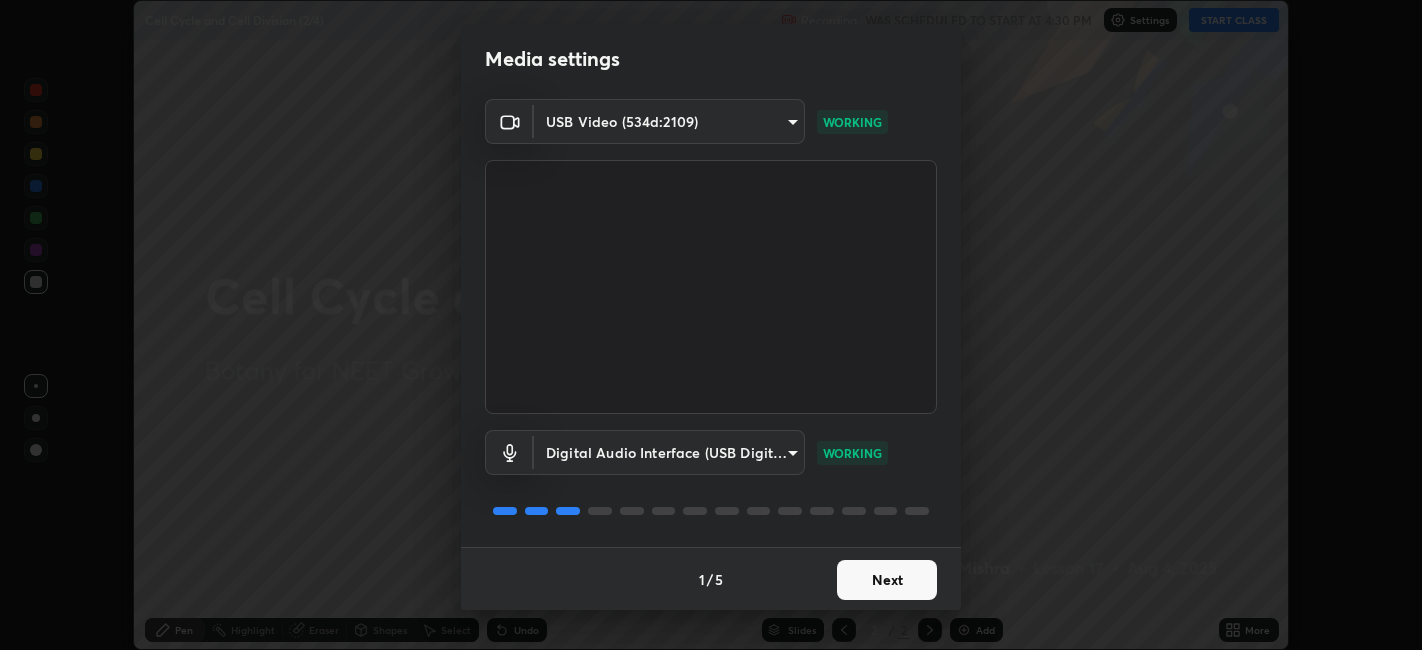 click on "Next" at bounding box center [887, 580] 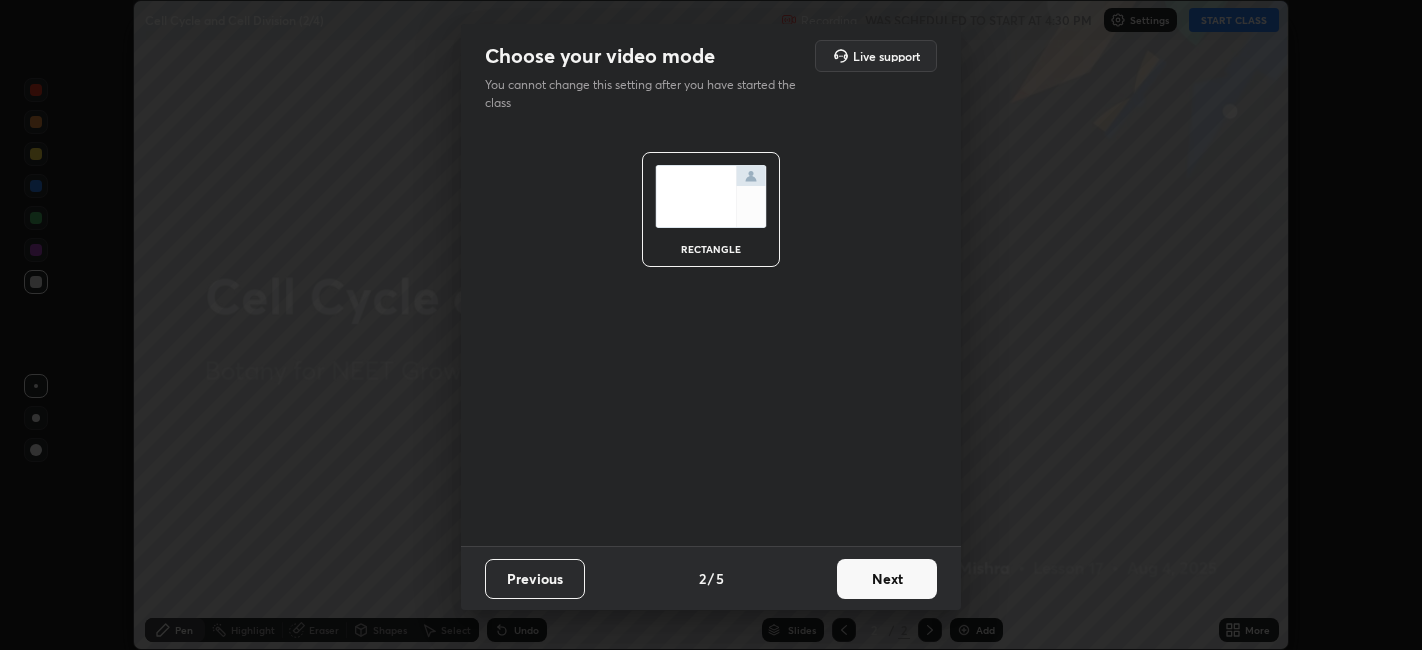 scroll, scrollTop: 0, scrollLeft: 0, axis: both 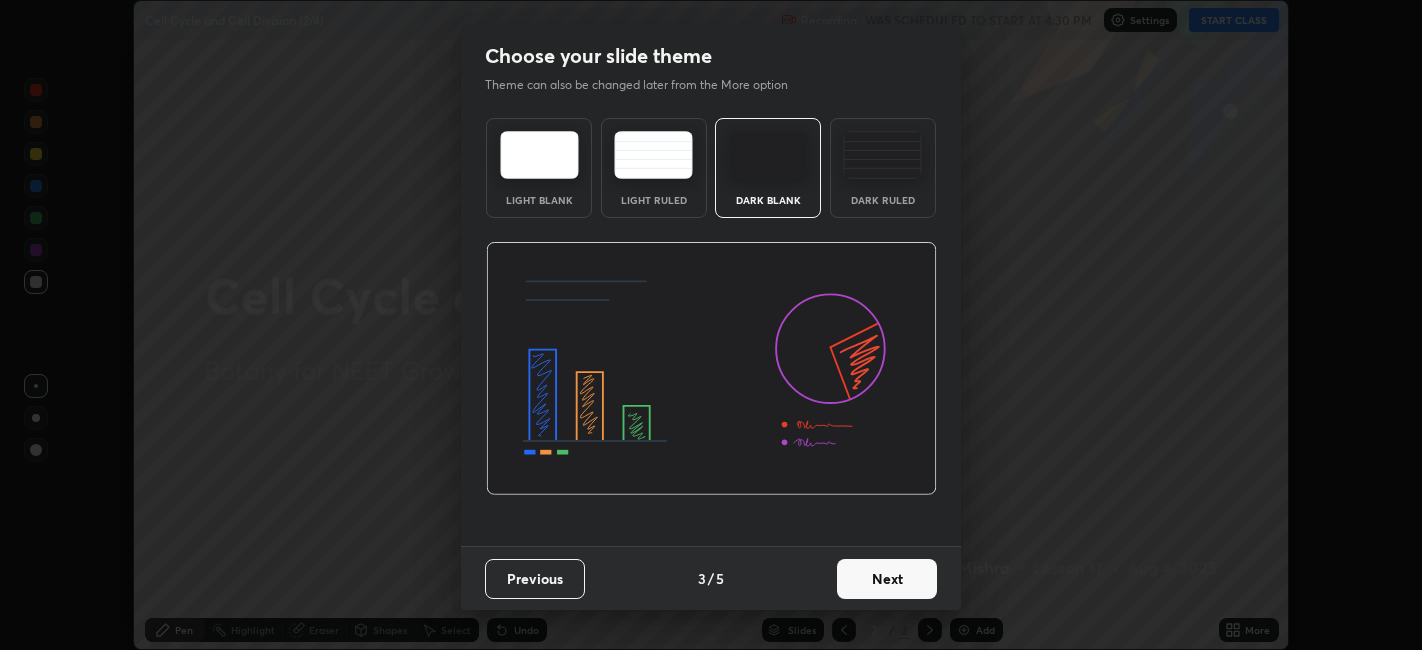 click on "Next" at bounding box center (887, 579) 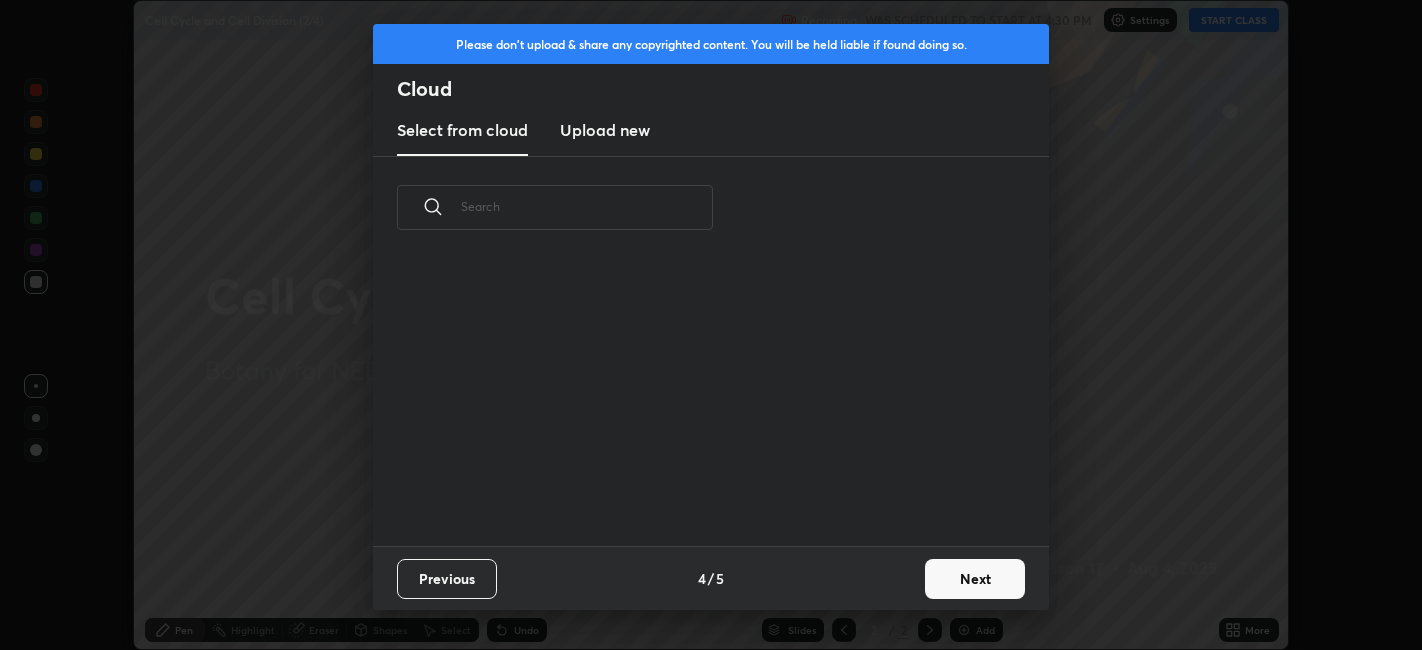 click on "Next" at bounding box center (975, 579) 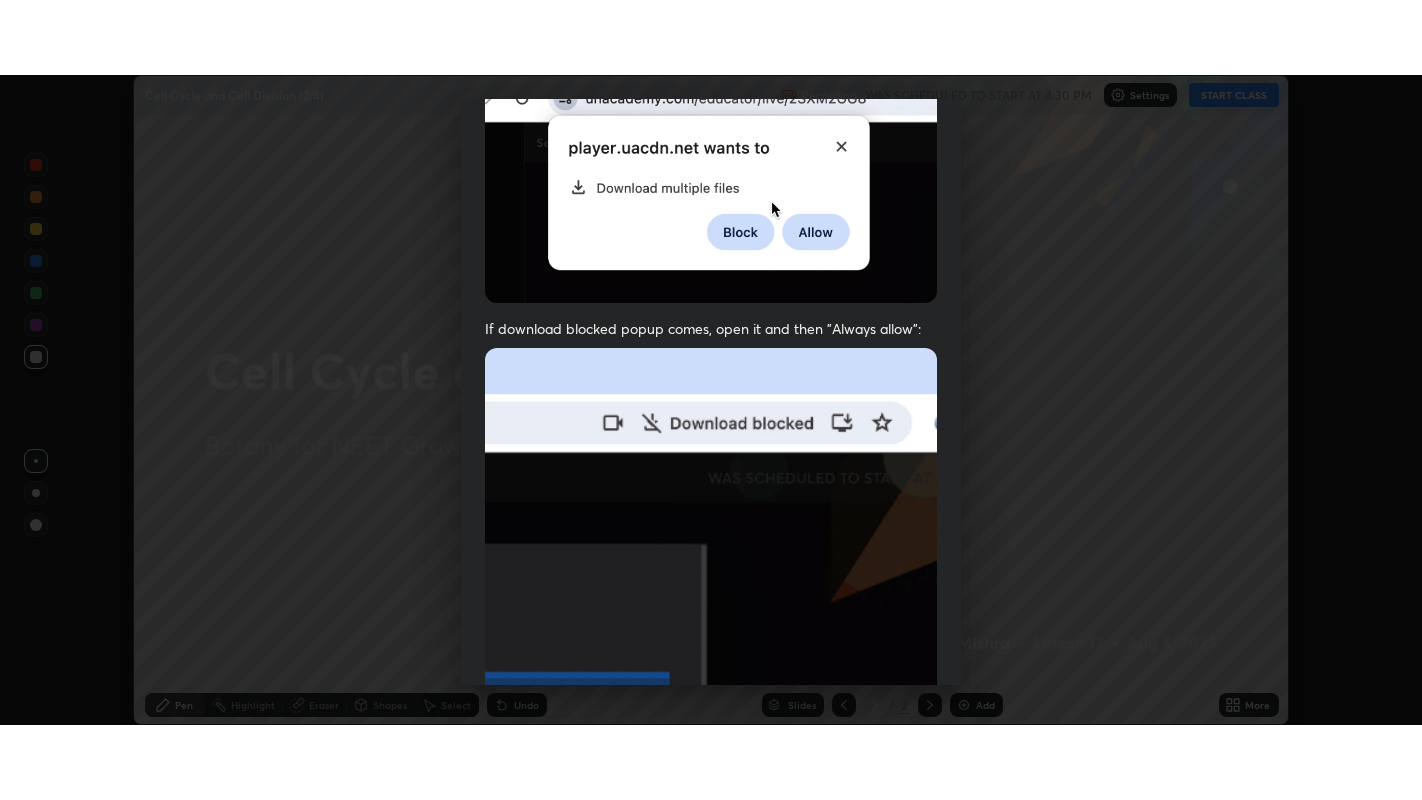 scroll, scrollTop: 413, scrollLeft: 0, axis: vertical 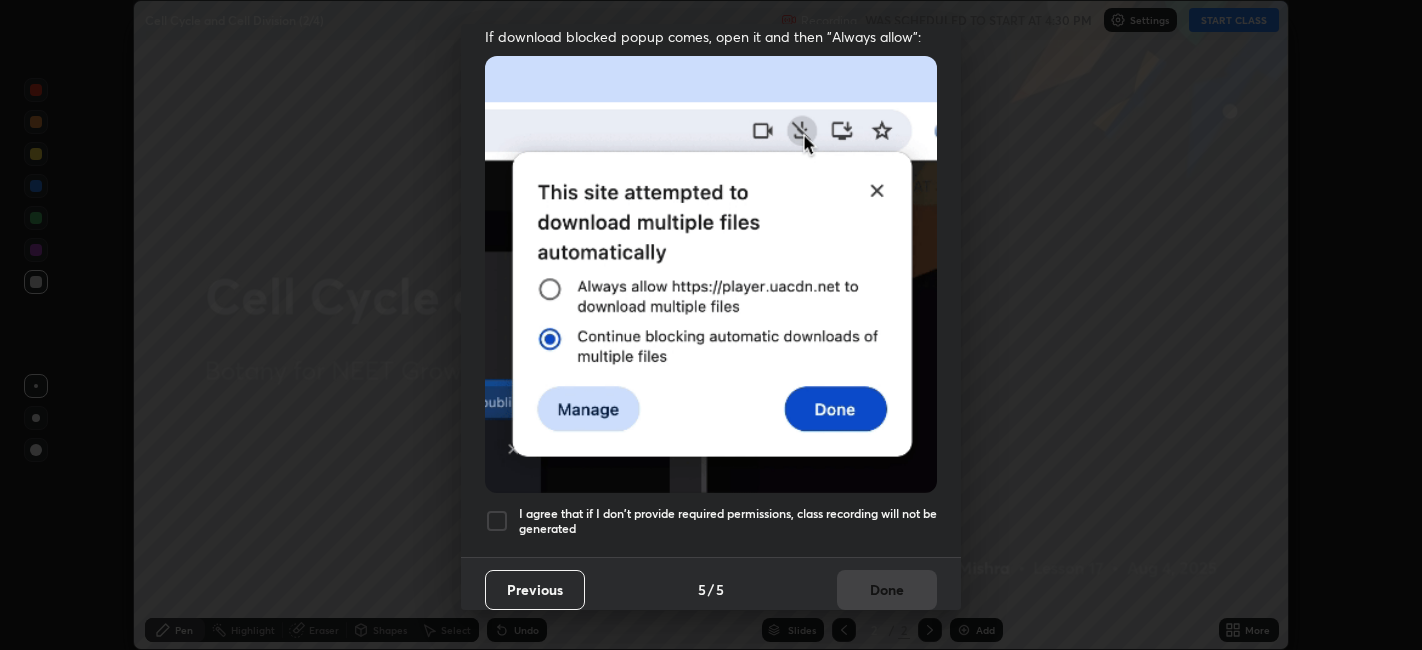 click at bounding box center [497, 521] 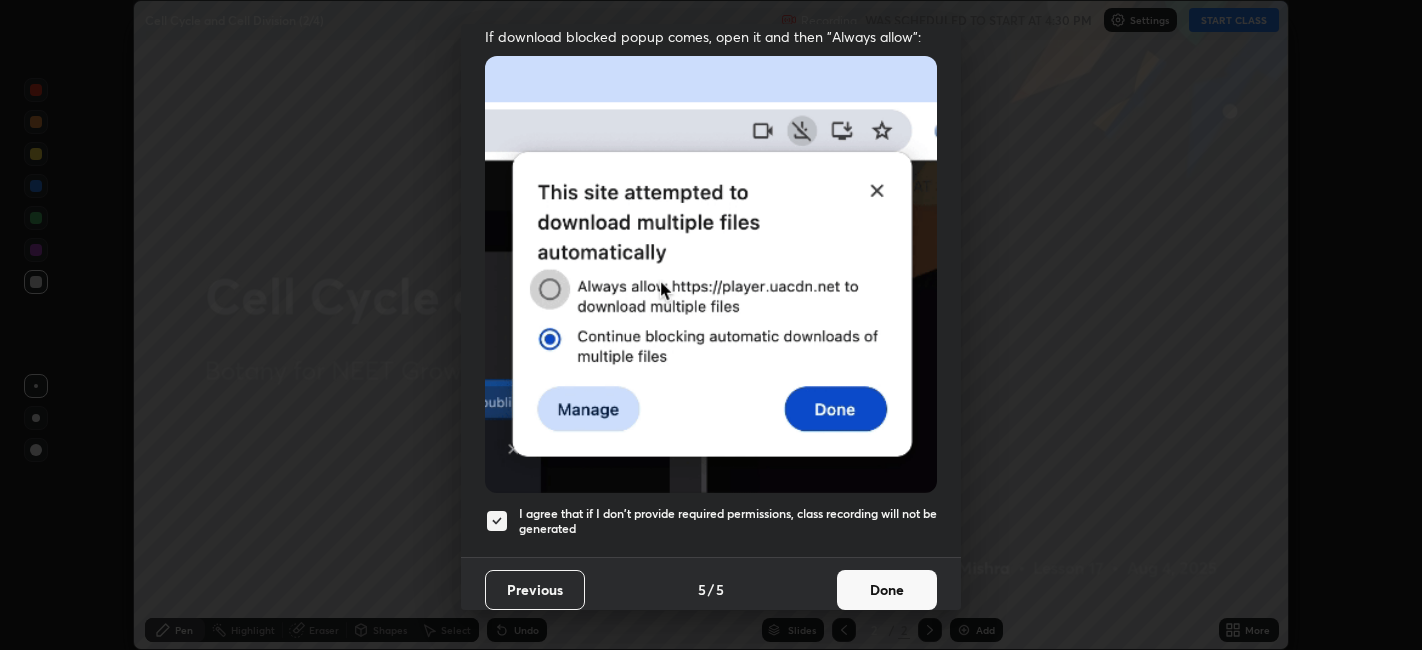 click on "Done" at bounding box center (887, 590) 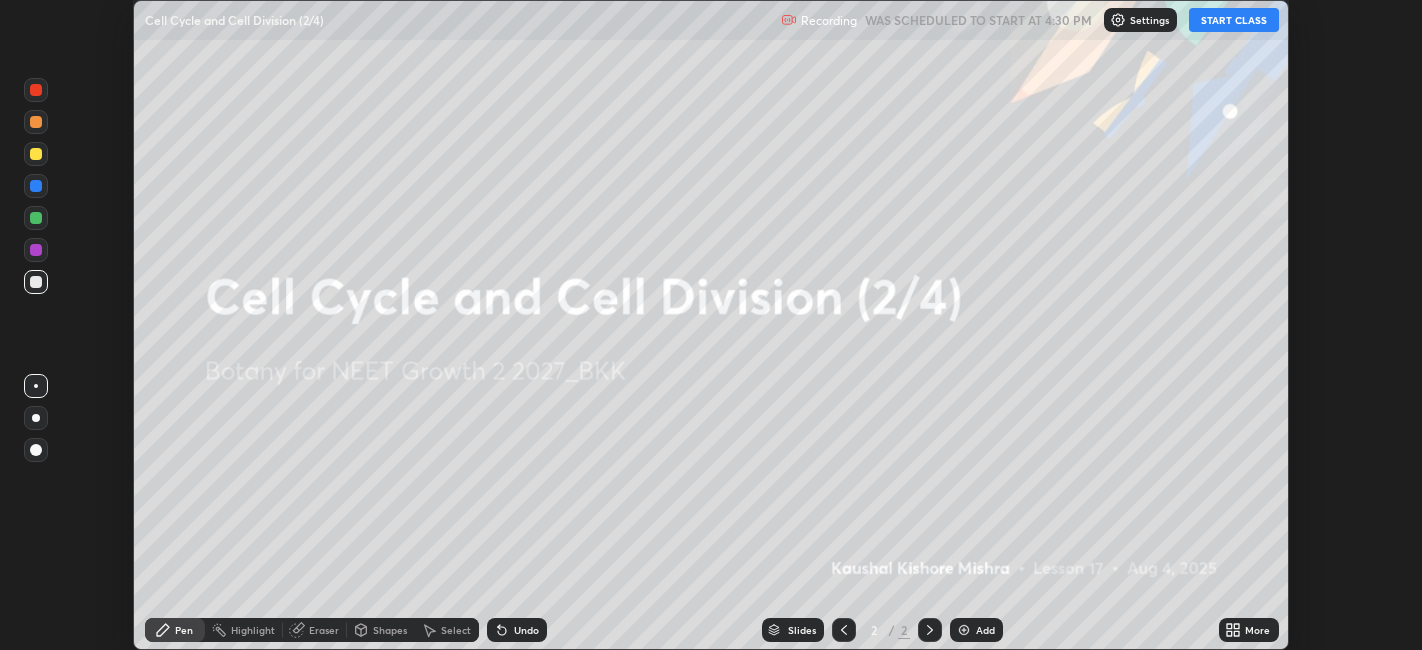 click 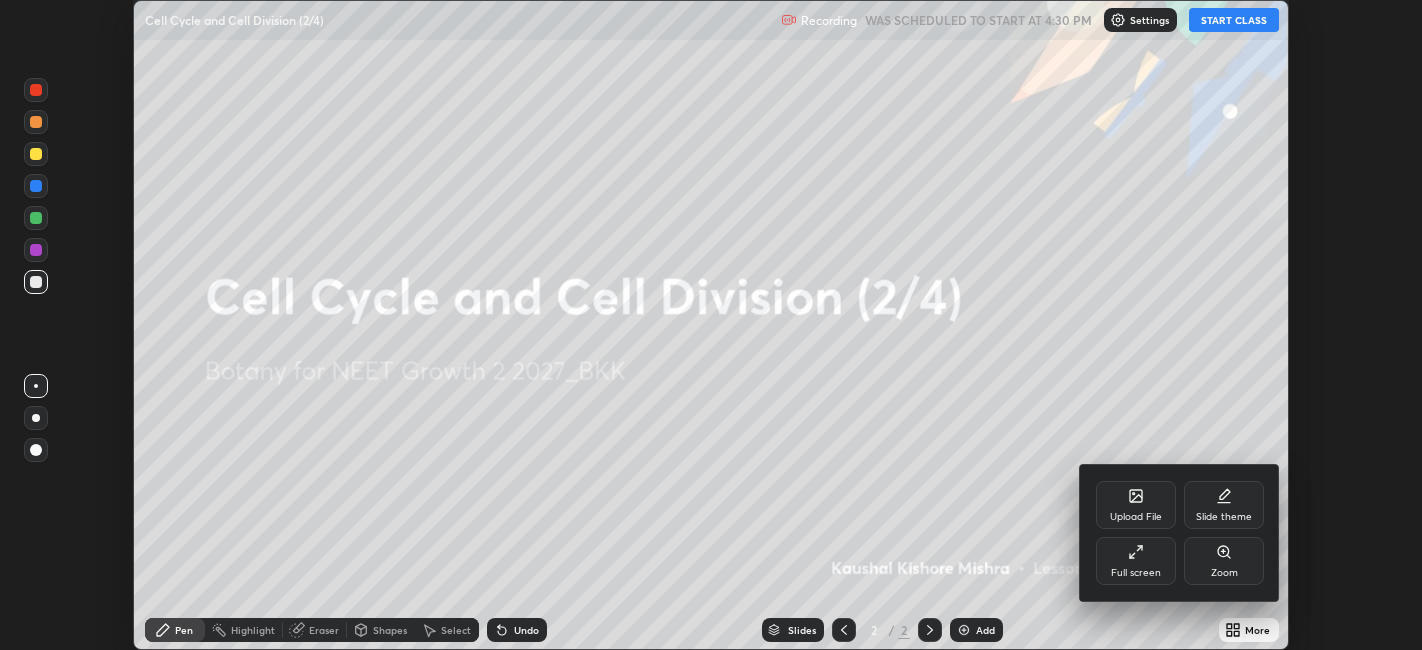 click on "Full screen" at bounding box center [1136, 561] 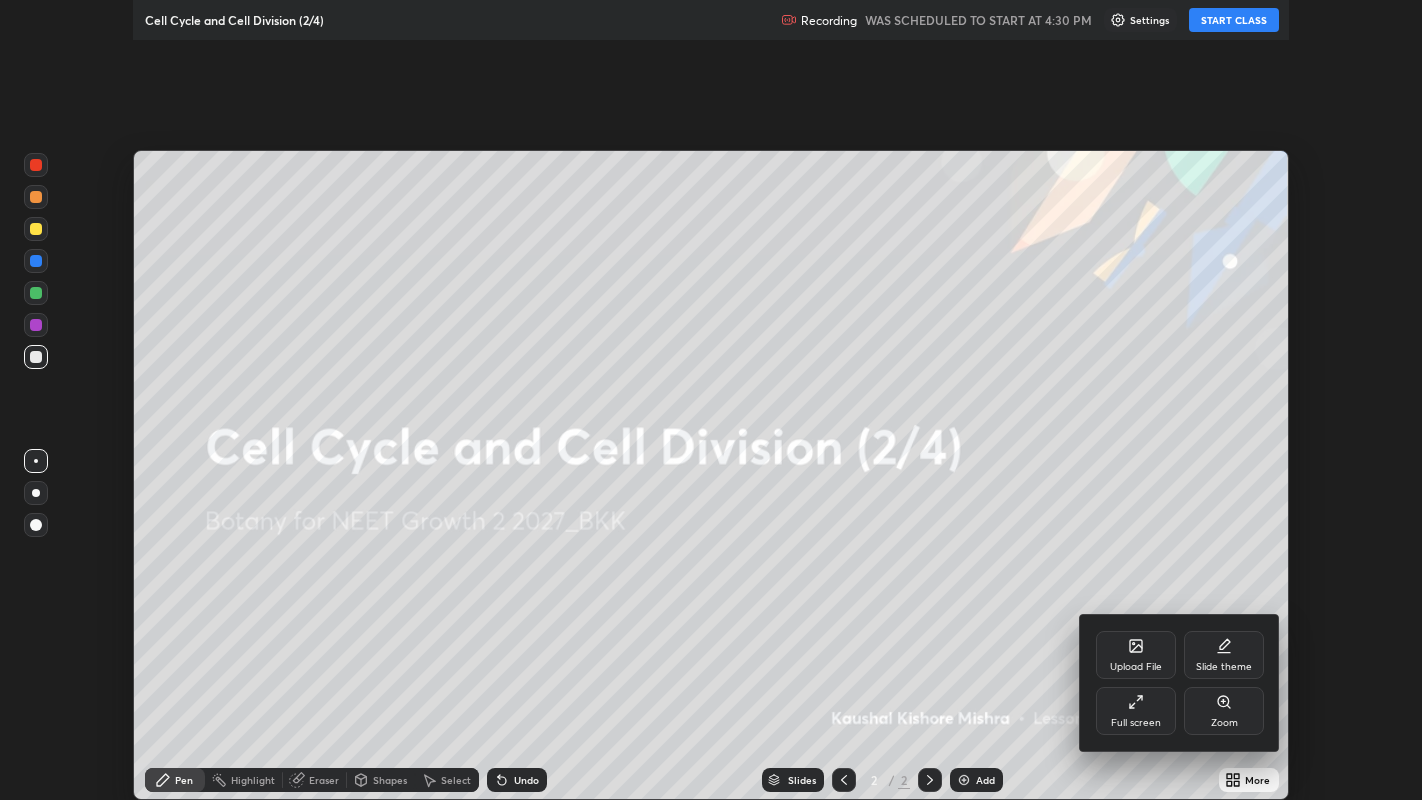 scroll, scrollTop: 99200, scrollLeft: 98577, axis: both 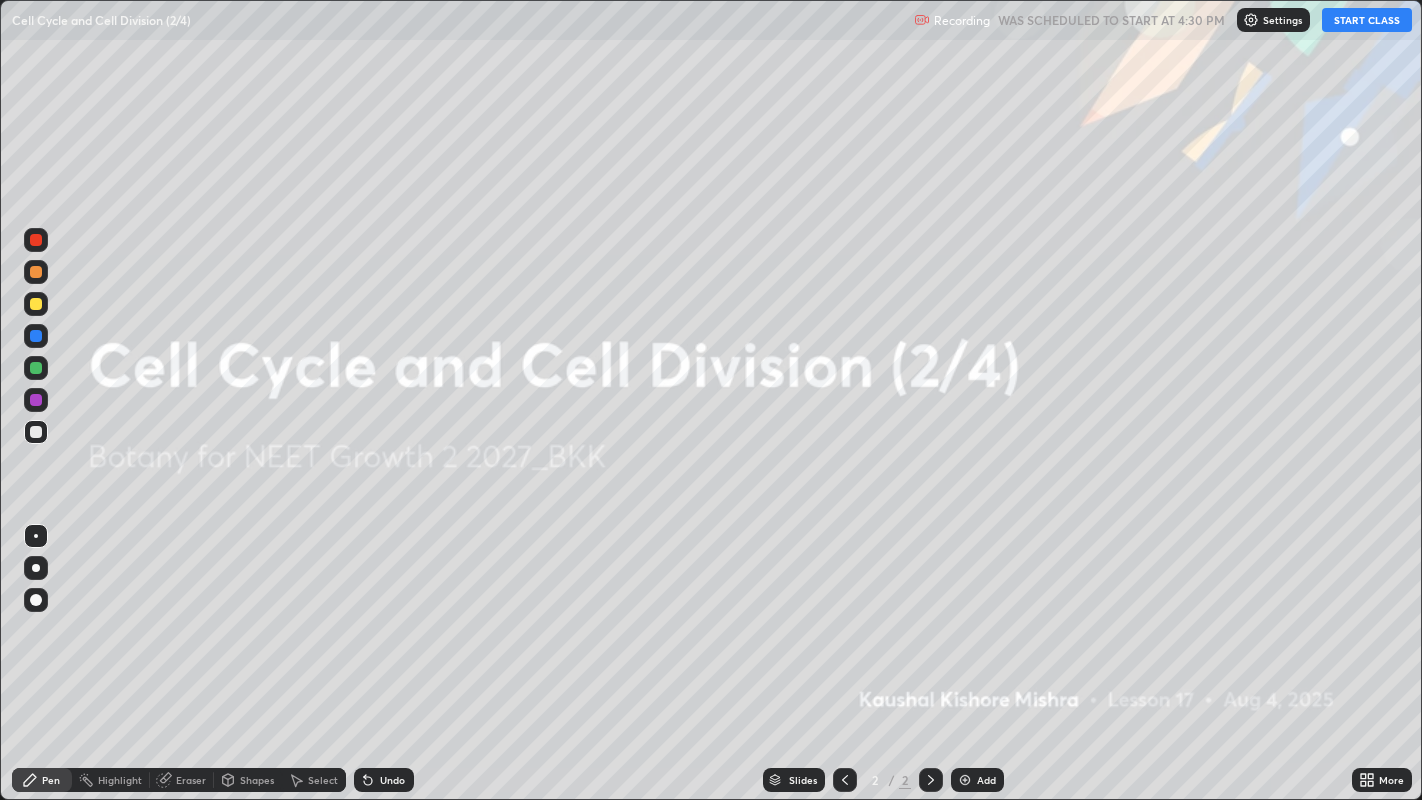 click on "START CLASS" at bounding box center [1367, 20] 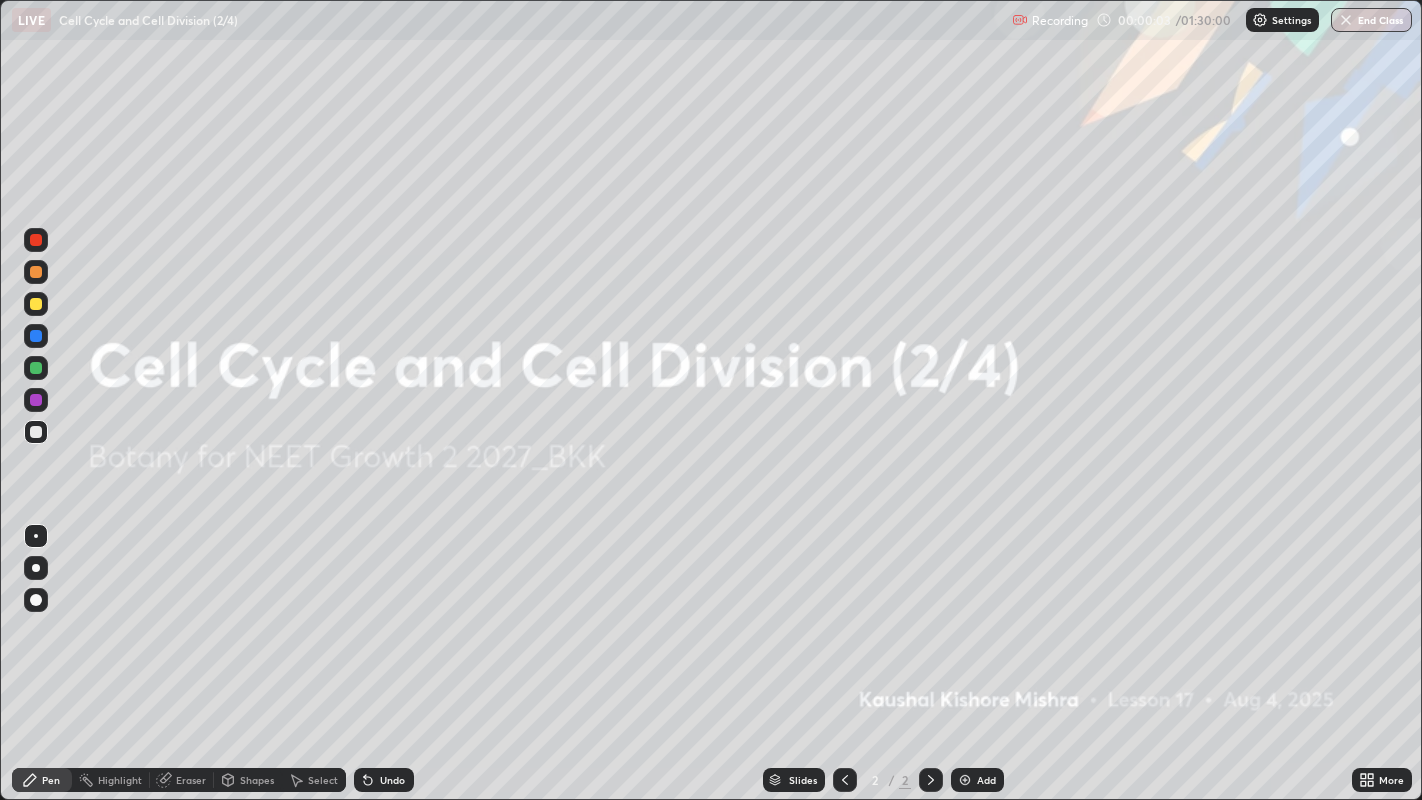 click at bounding box center [965, 780] 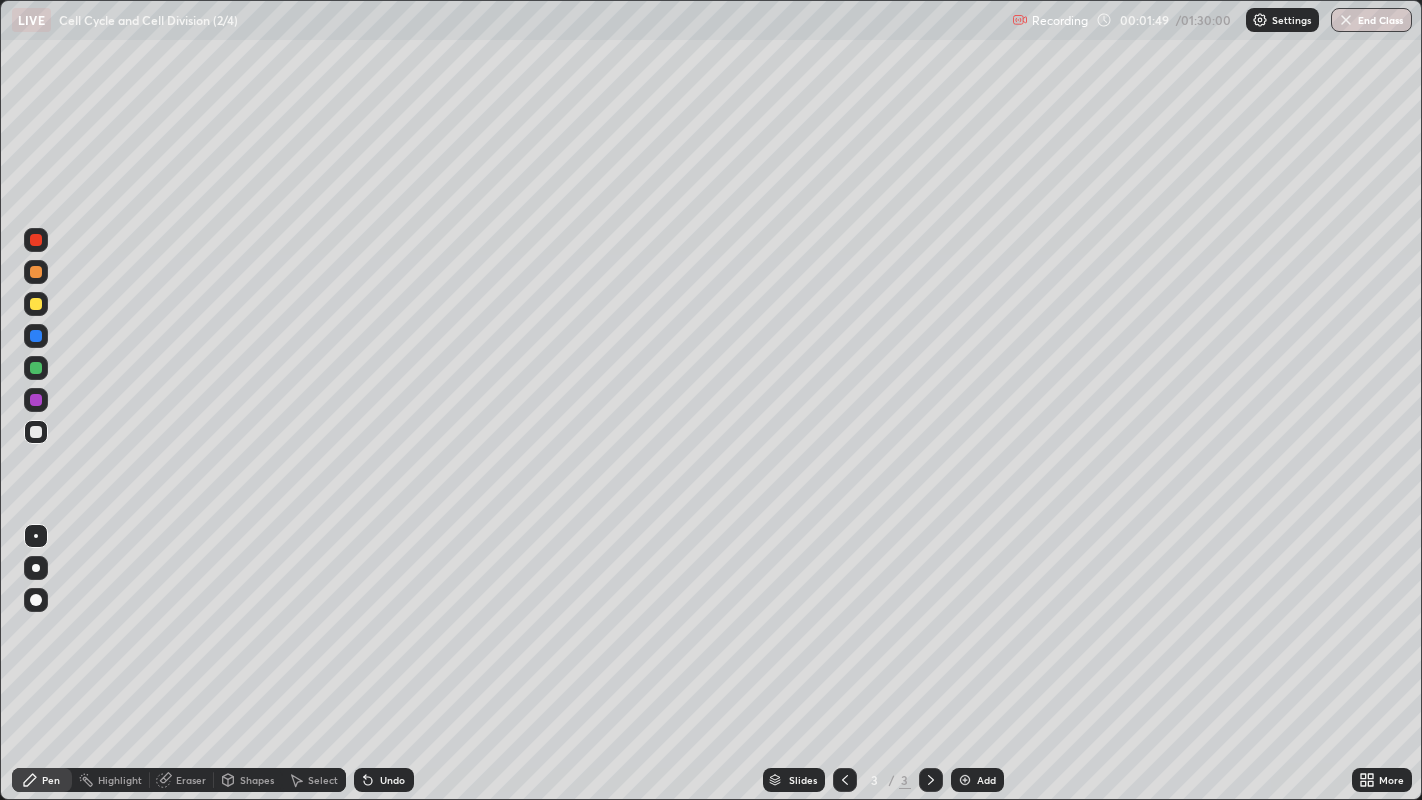 click at bounding box center (36, 368) 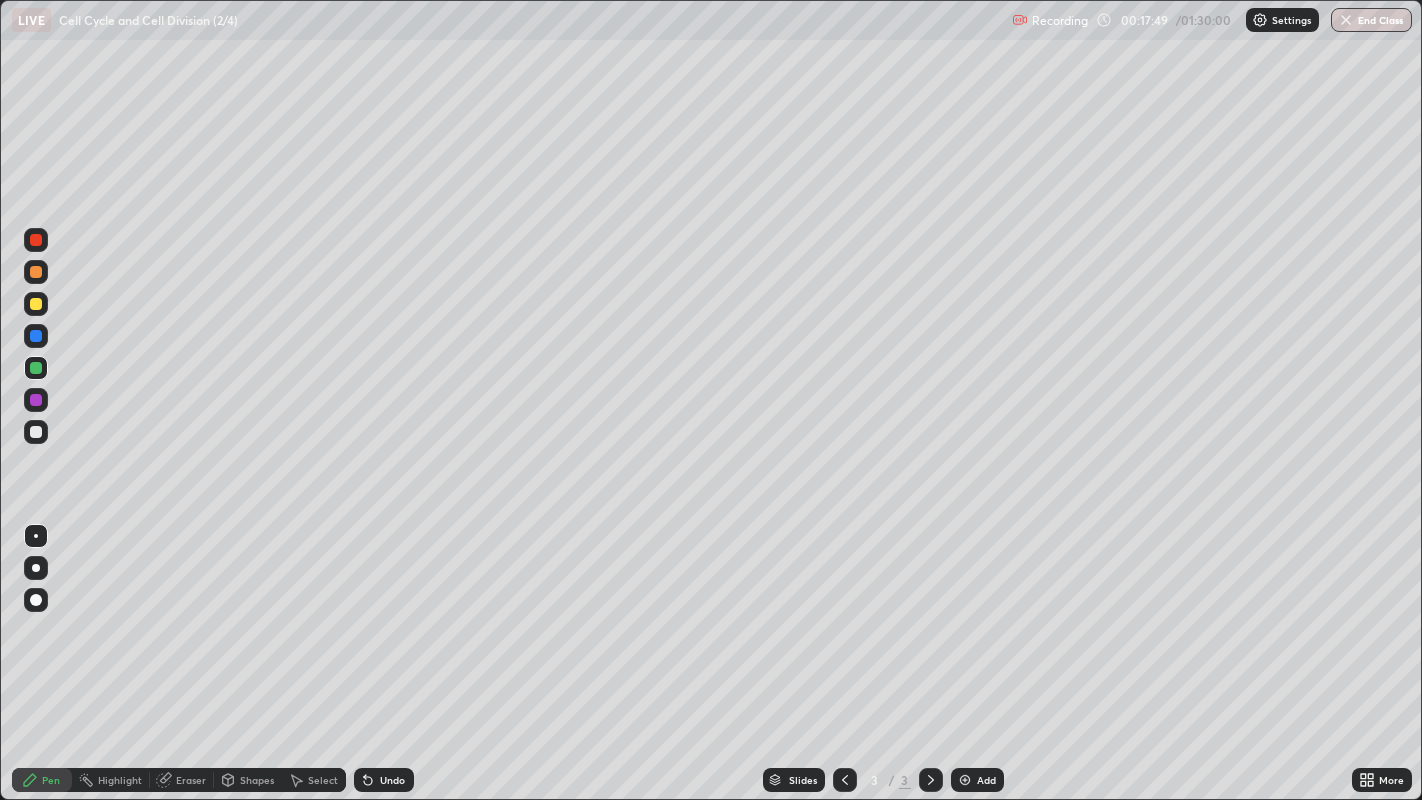 click at bounding box center (965, 780) 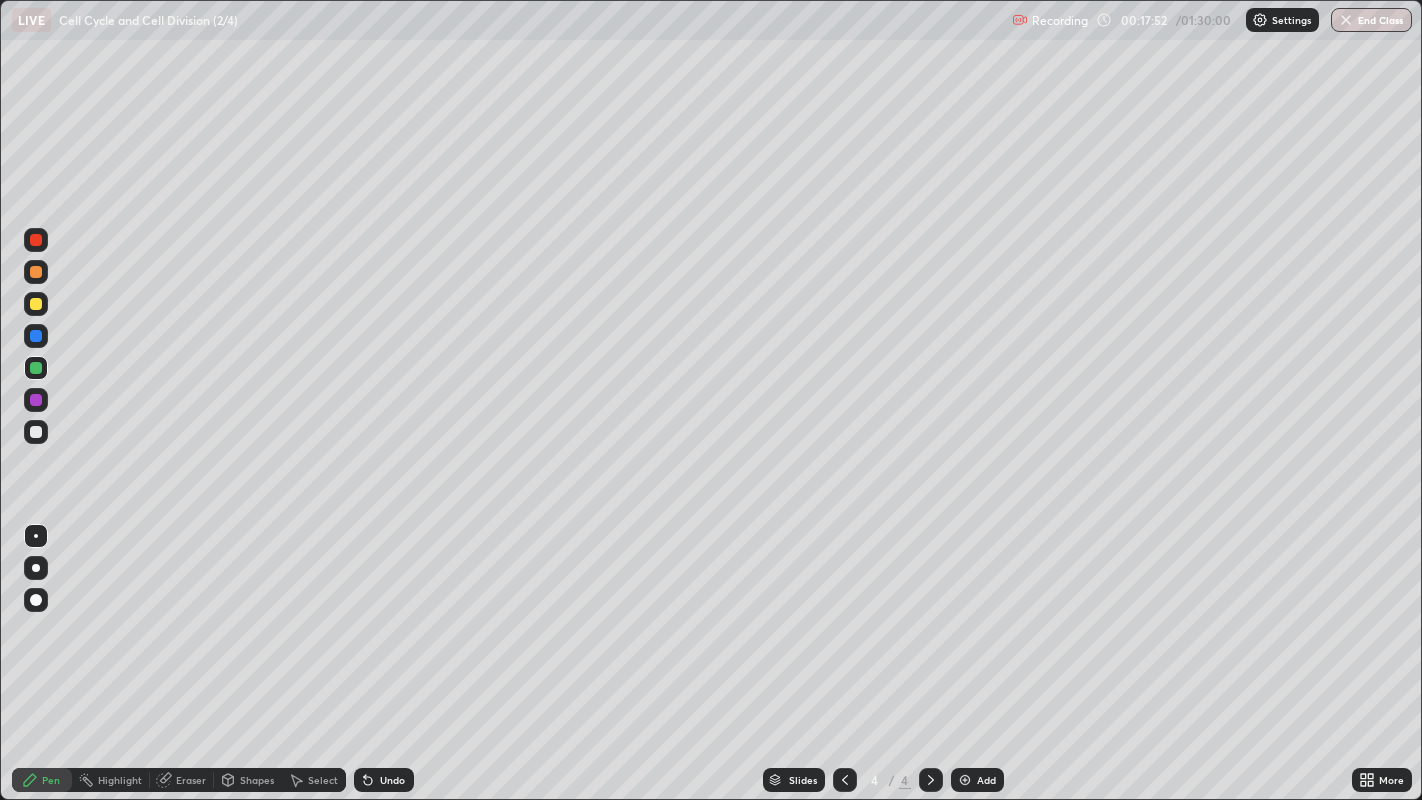 click at bounding box center (36, 304) 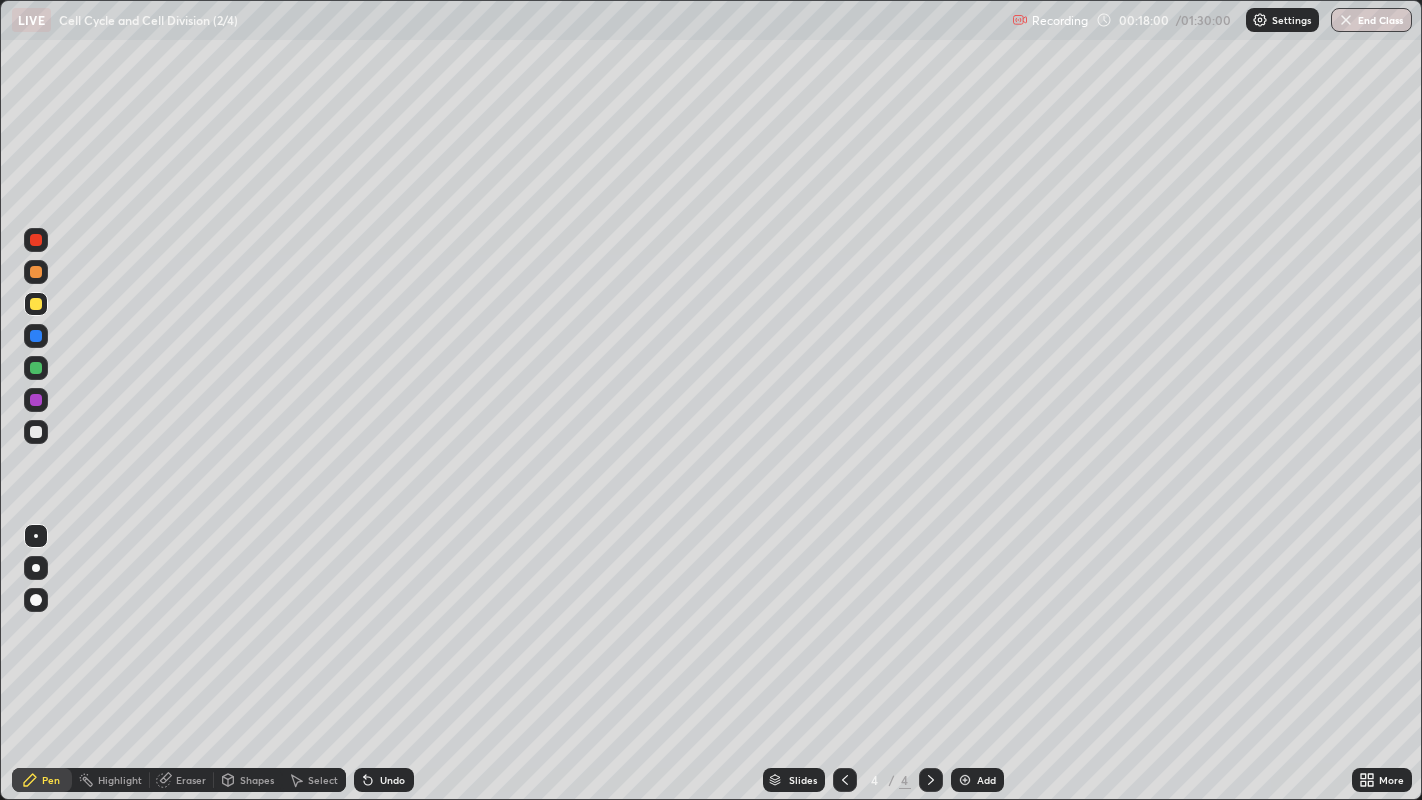 click at bounding box center [36, 432] 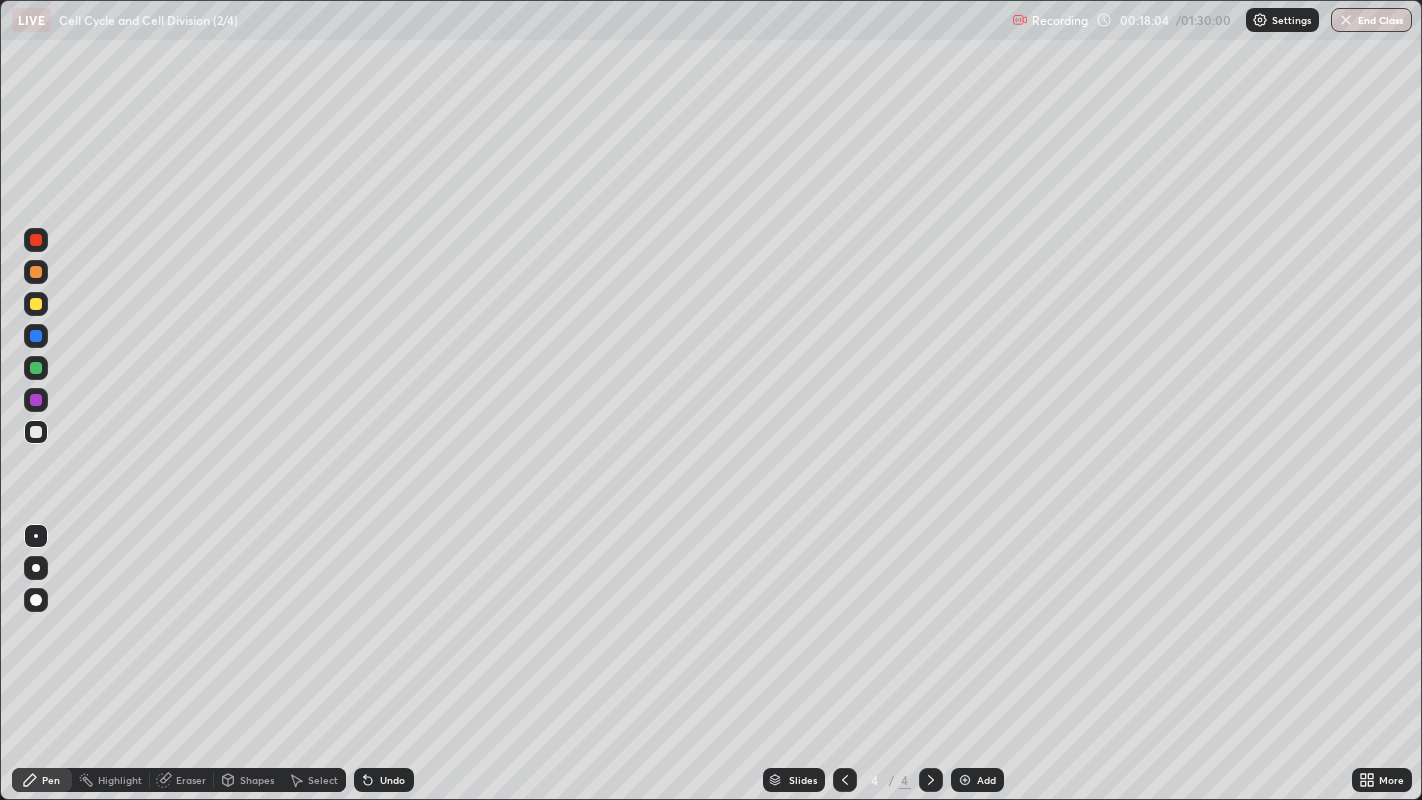 click at bounding box center (36, 368) 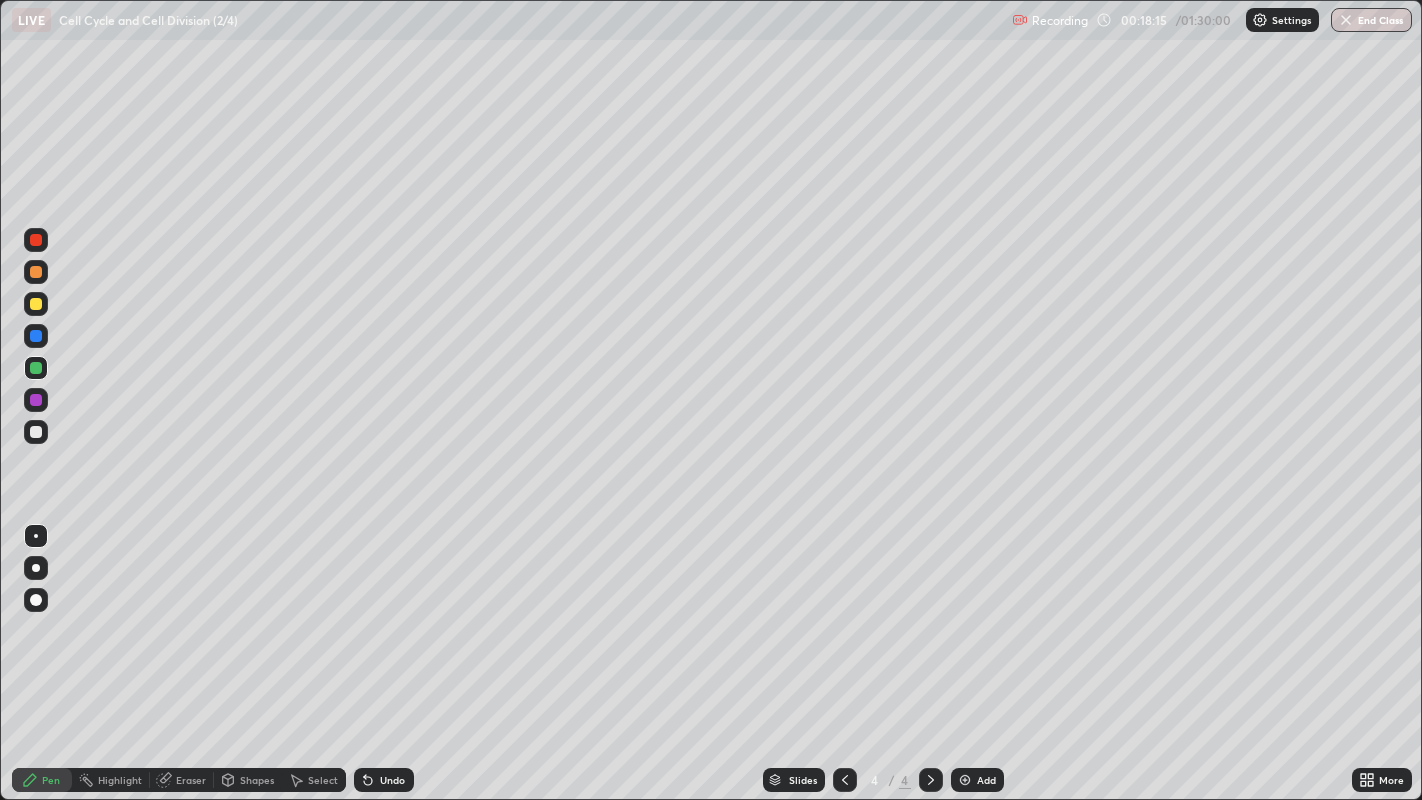 click at bounding box center [36, 400] 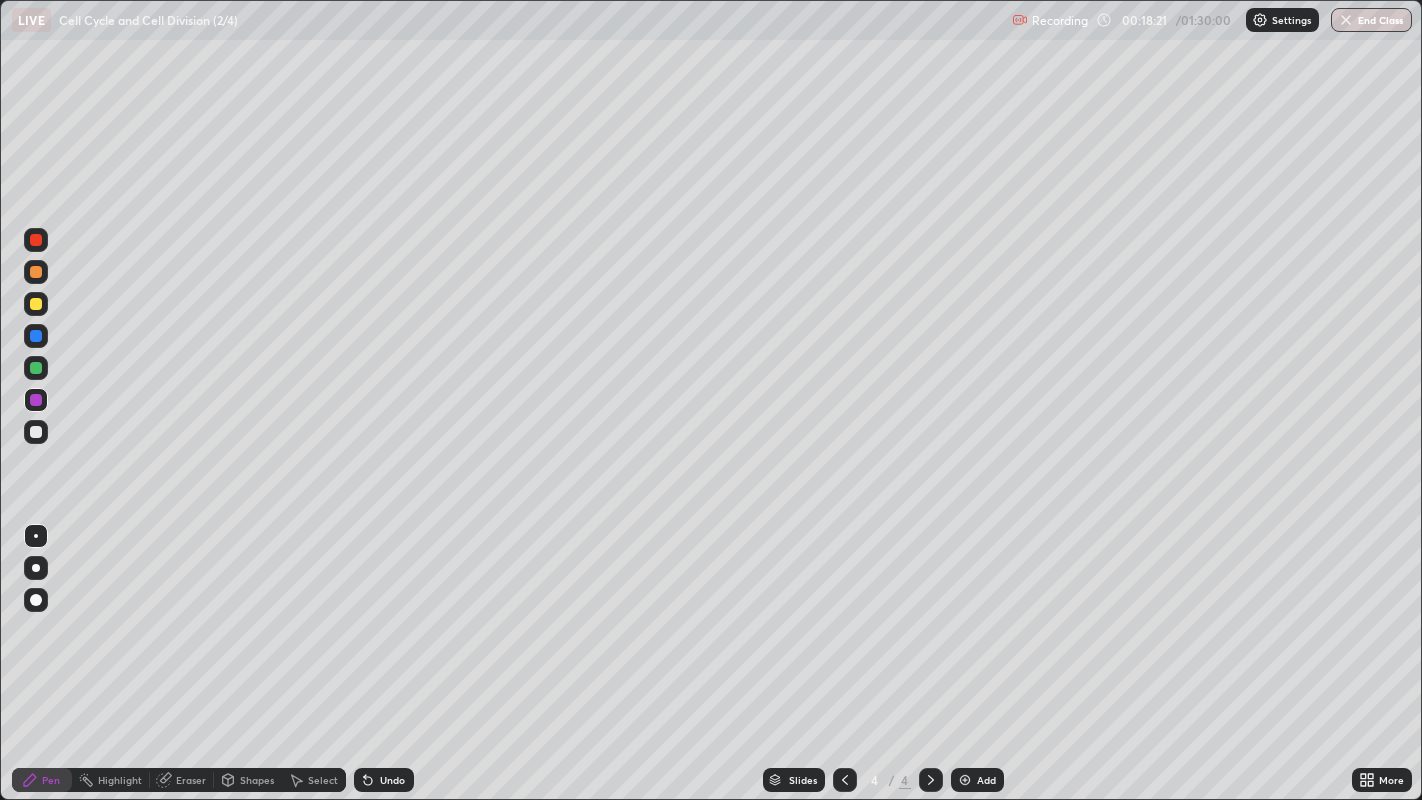 click at bounding box center [36, 432] 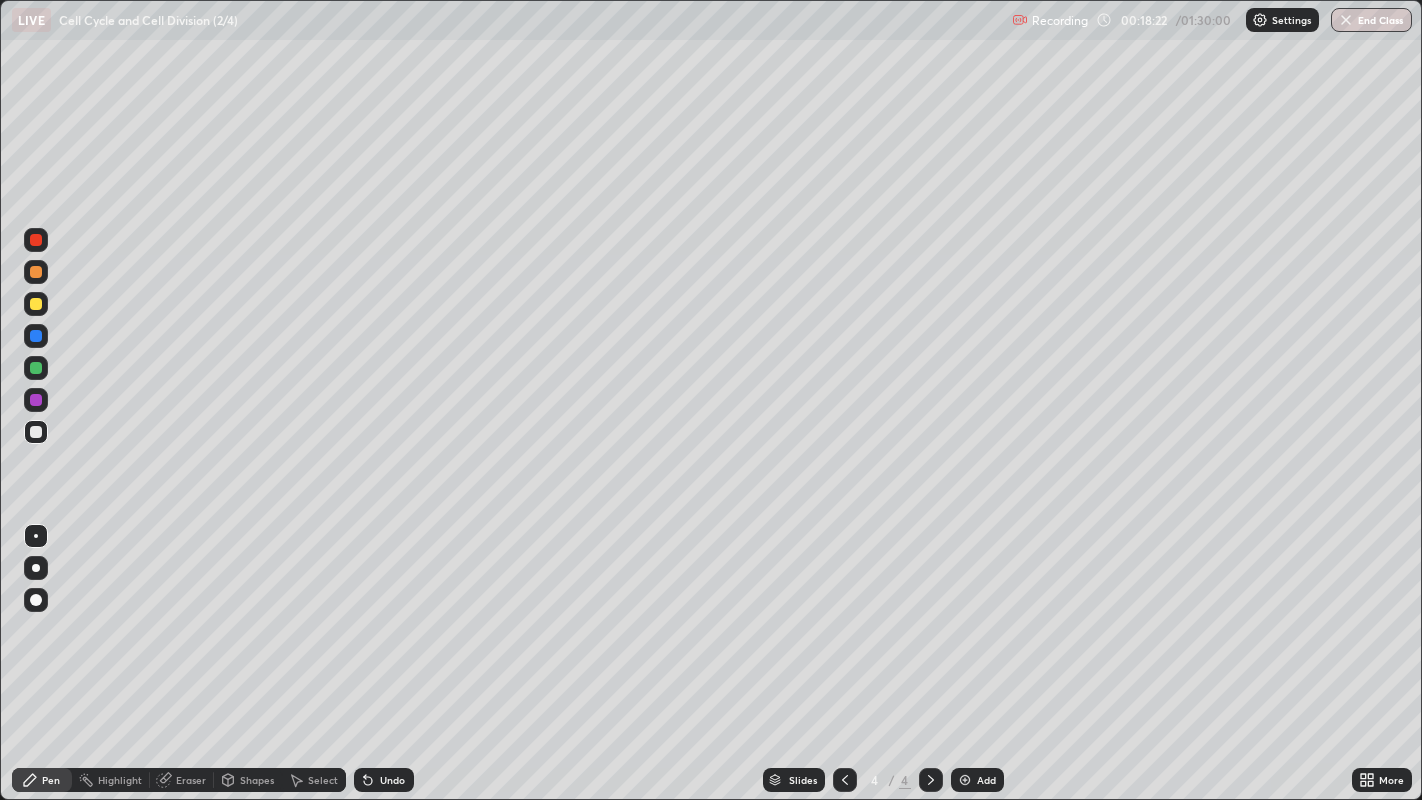 click at bounding box center (36, 304) 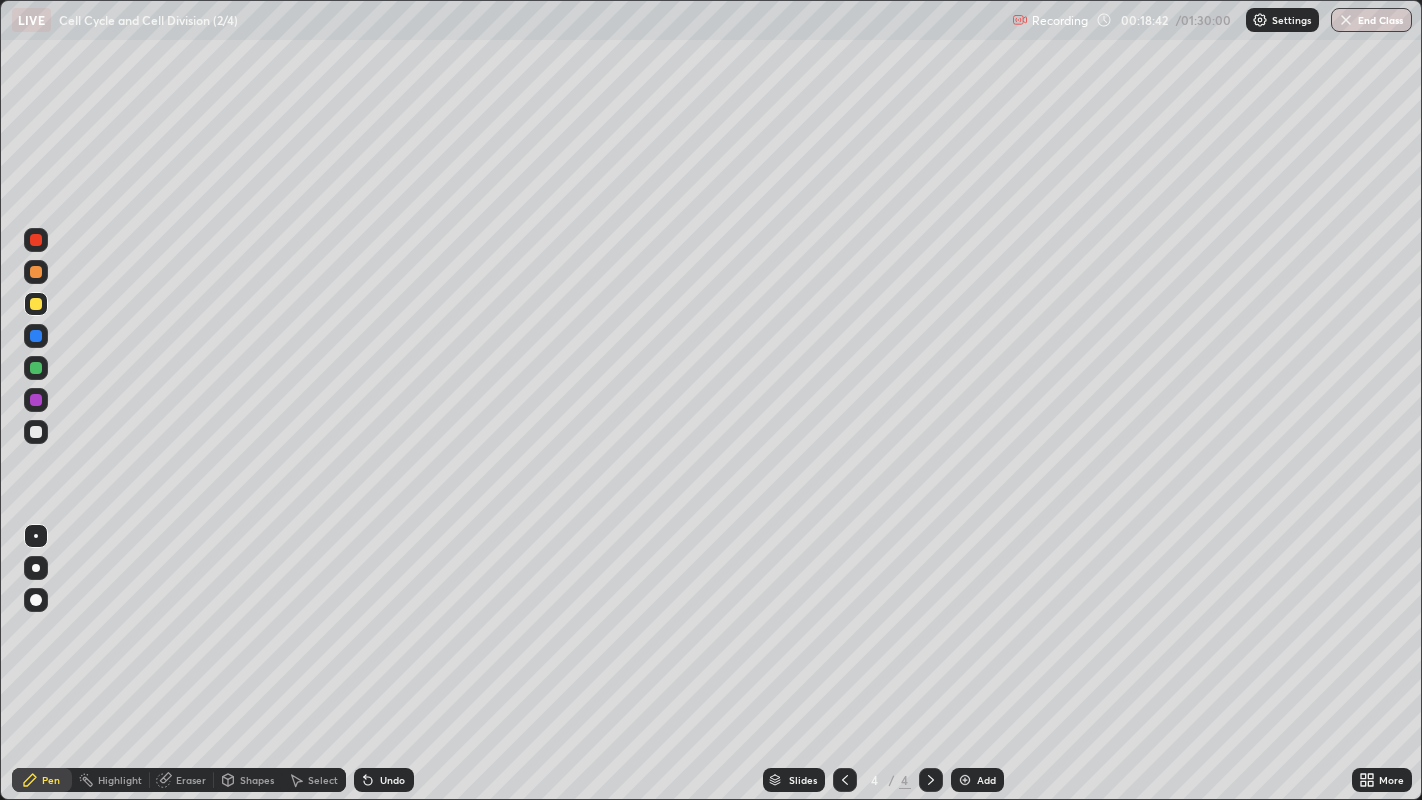 click at bounding box center (36, 432) 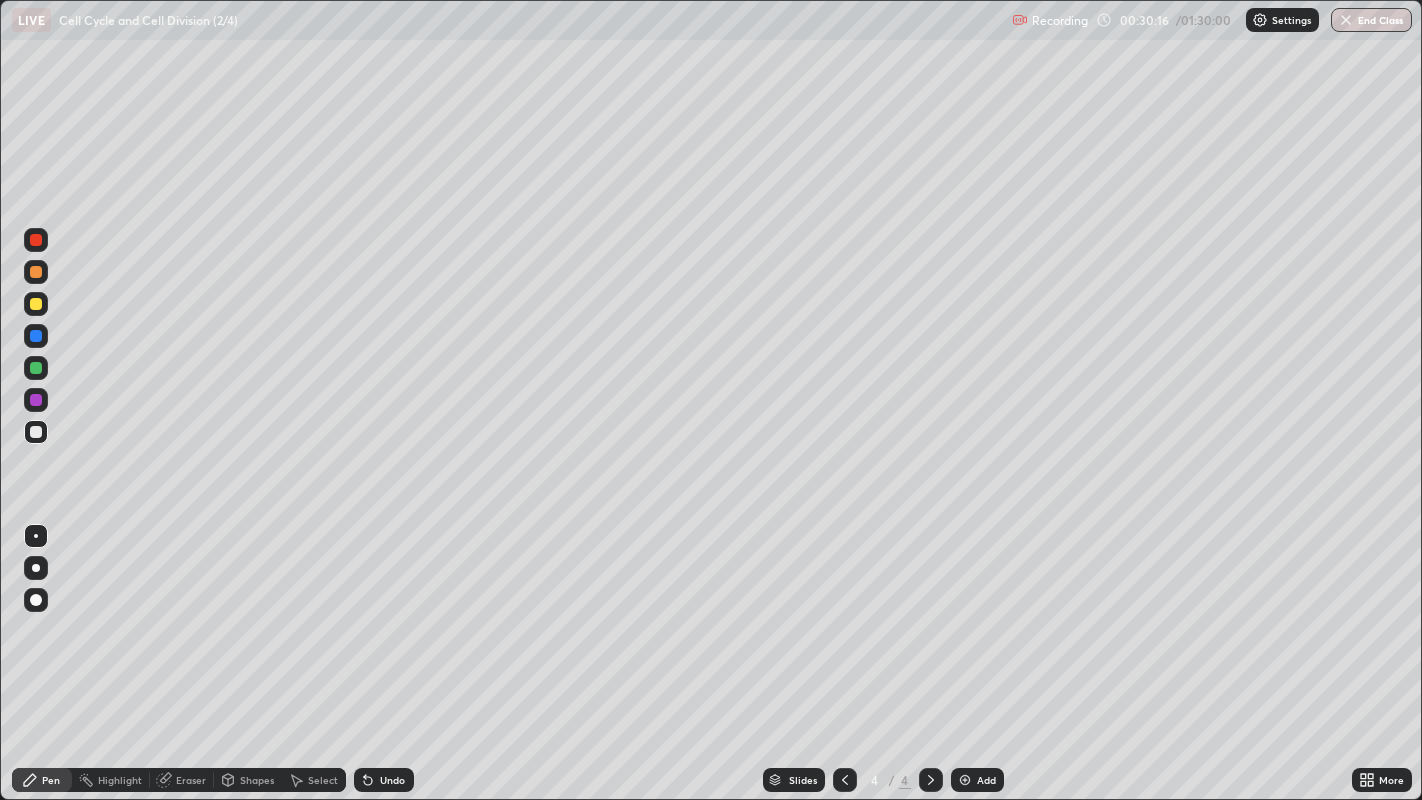 click at bounding box center [36, 432] 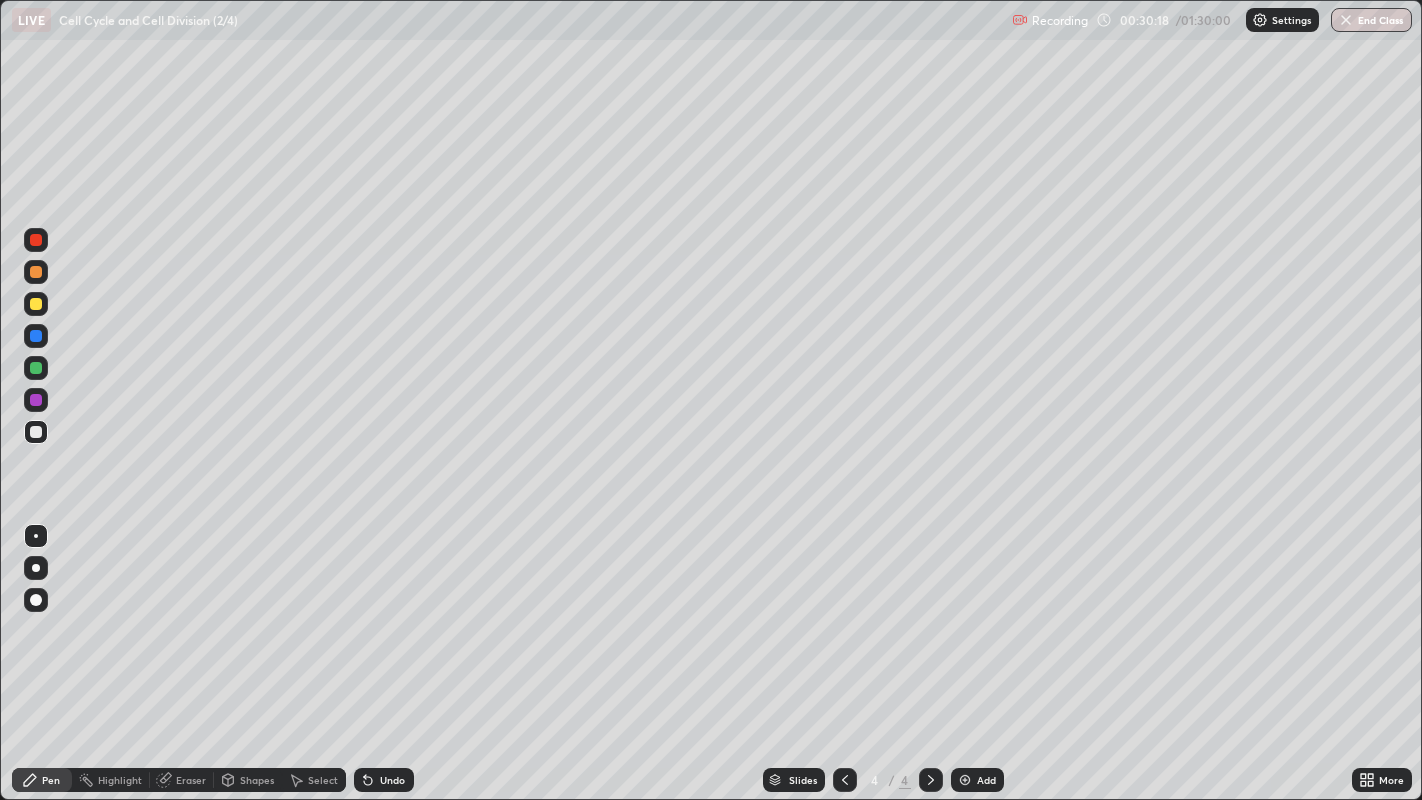 click at bounding box center [36, 304] 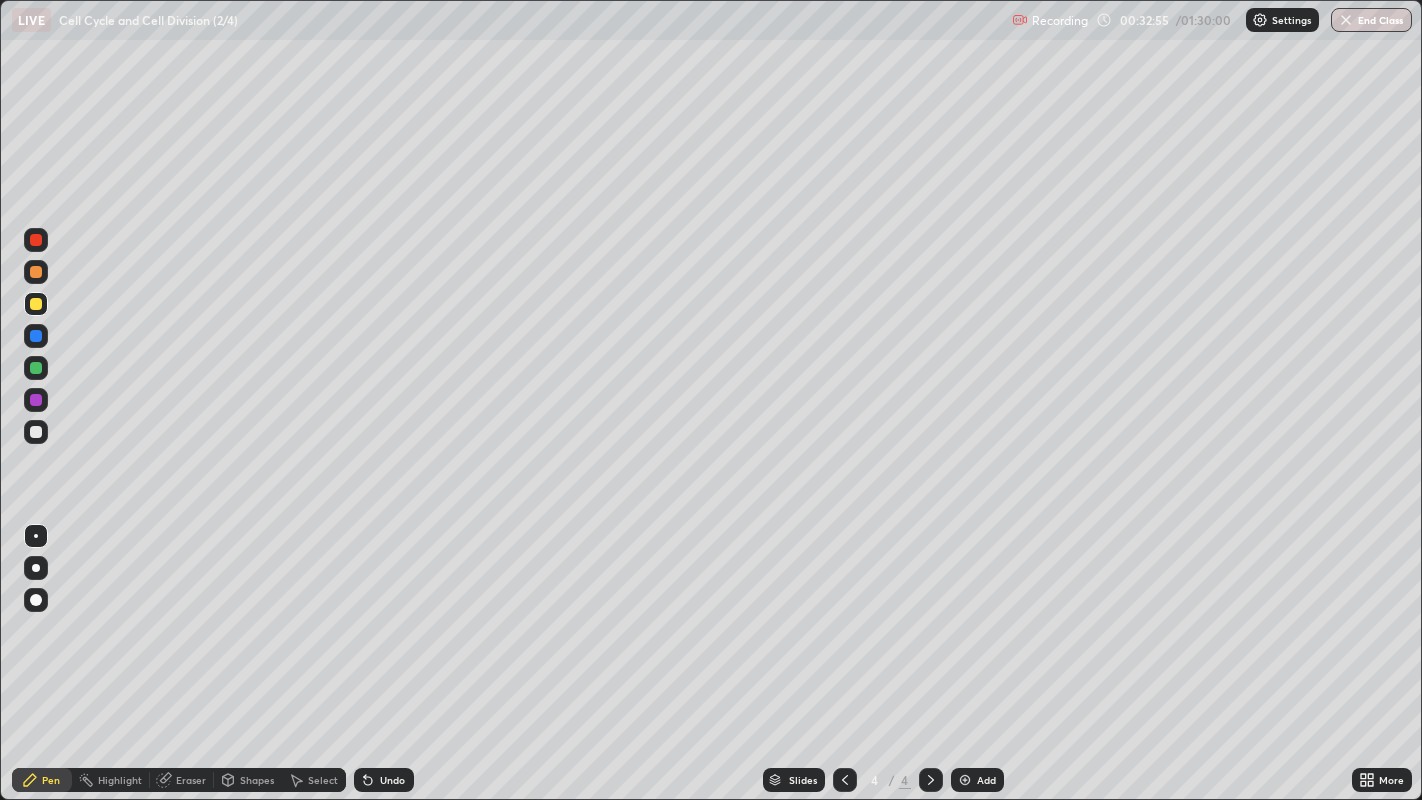 click on "Add" at bounding box center [986, 780] 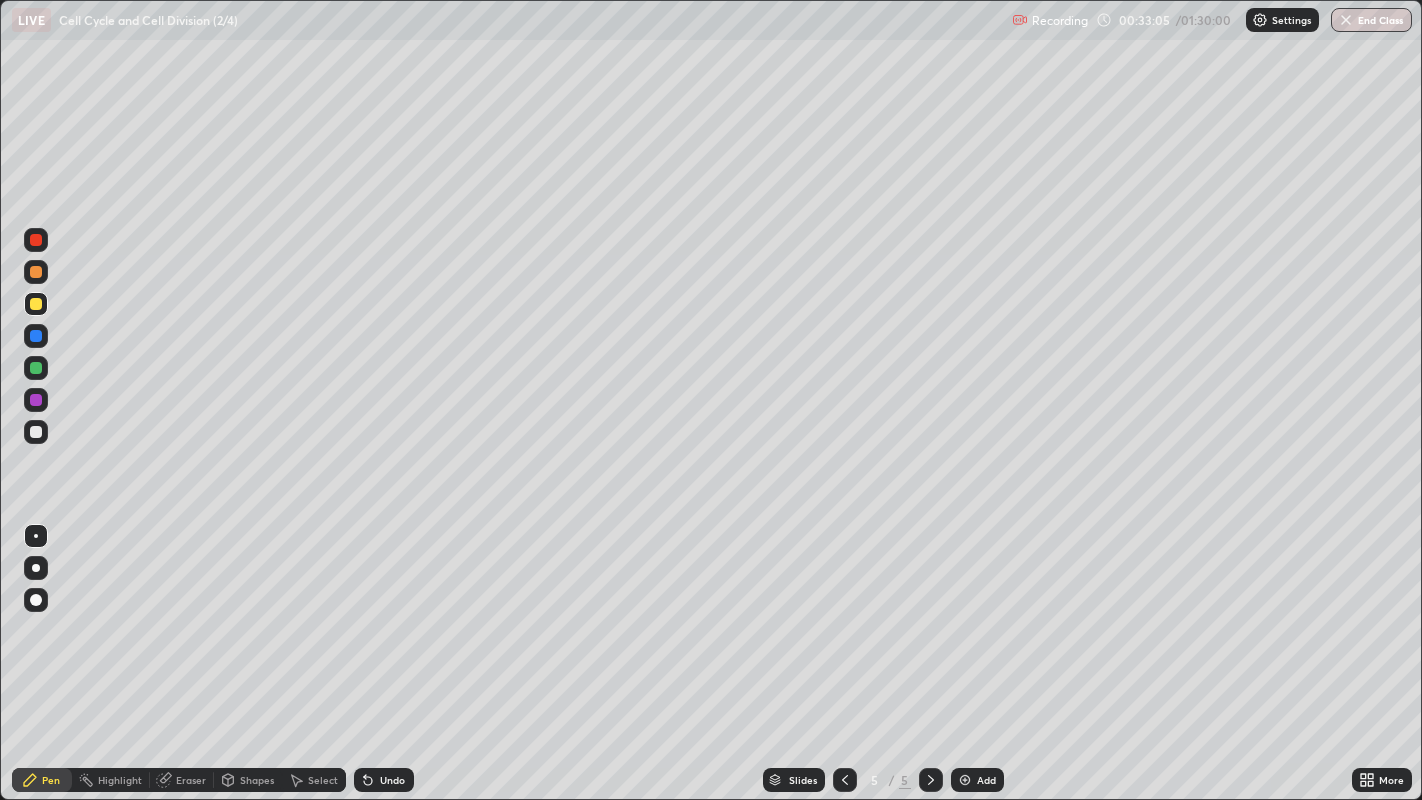 click at bounding box center (36, 432) 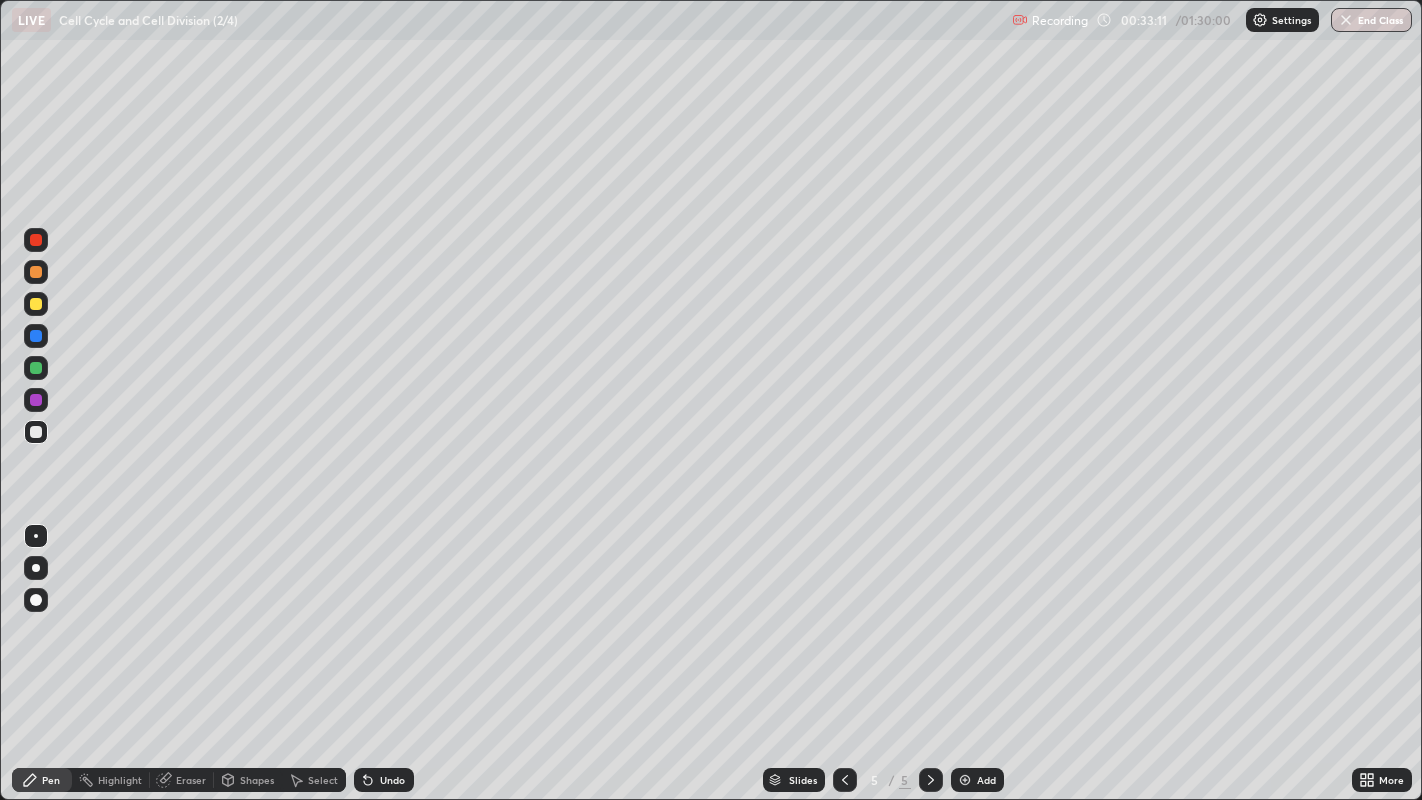 click at bounding box center [36, 400] 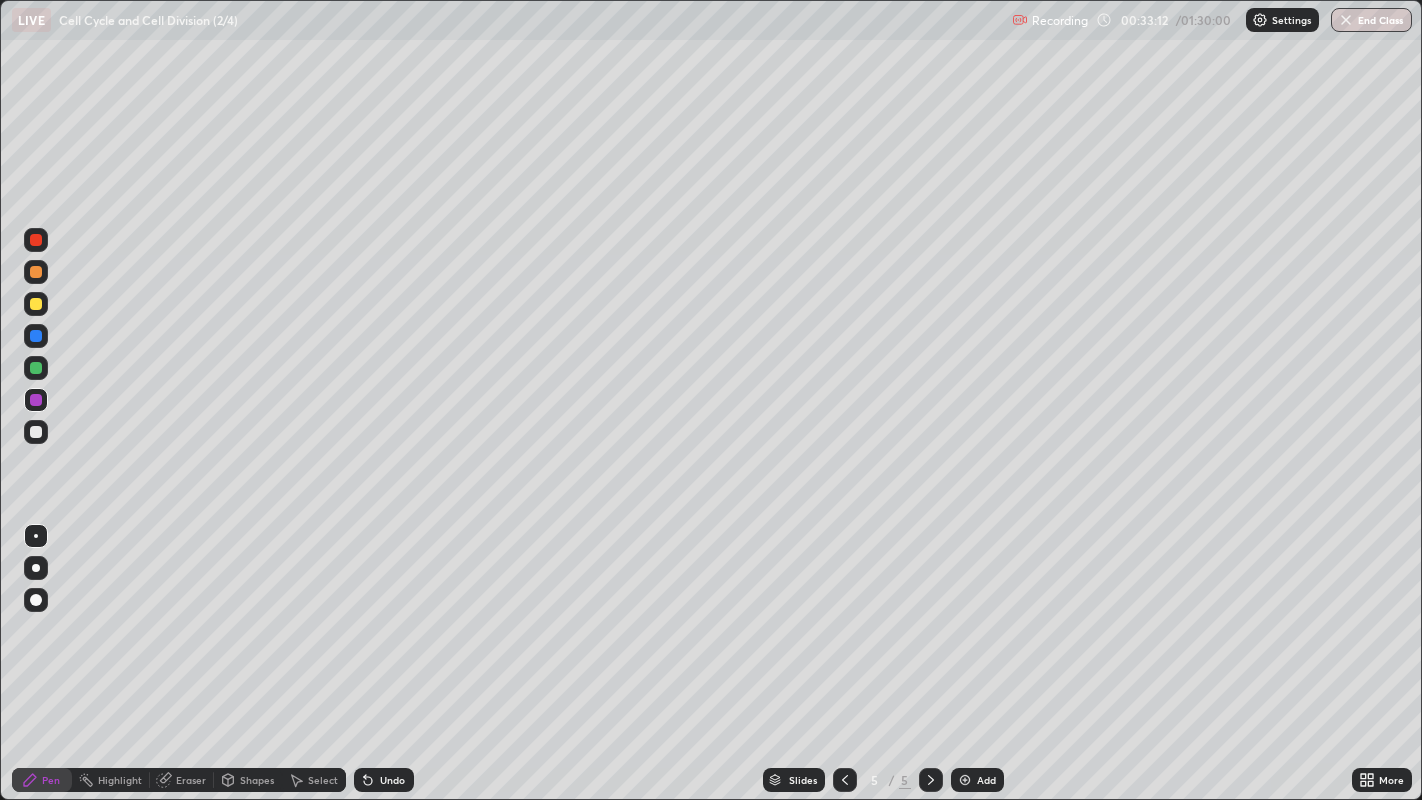 click at bounding box center [36, 304] 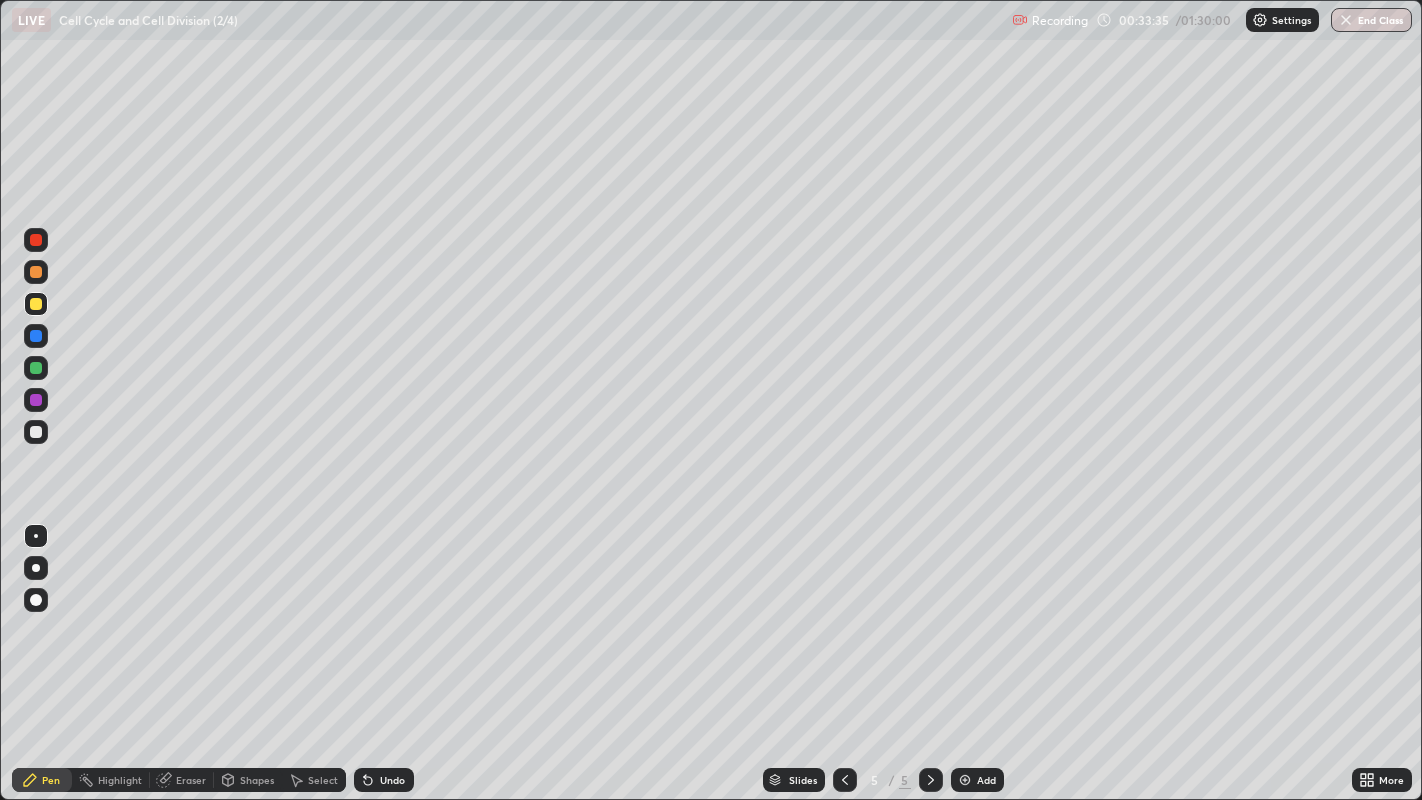 click at bounding box center (36, 432) 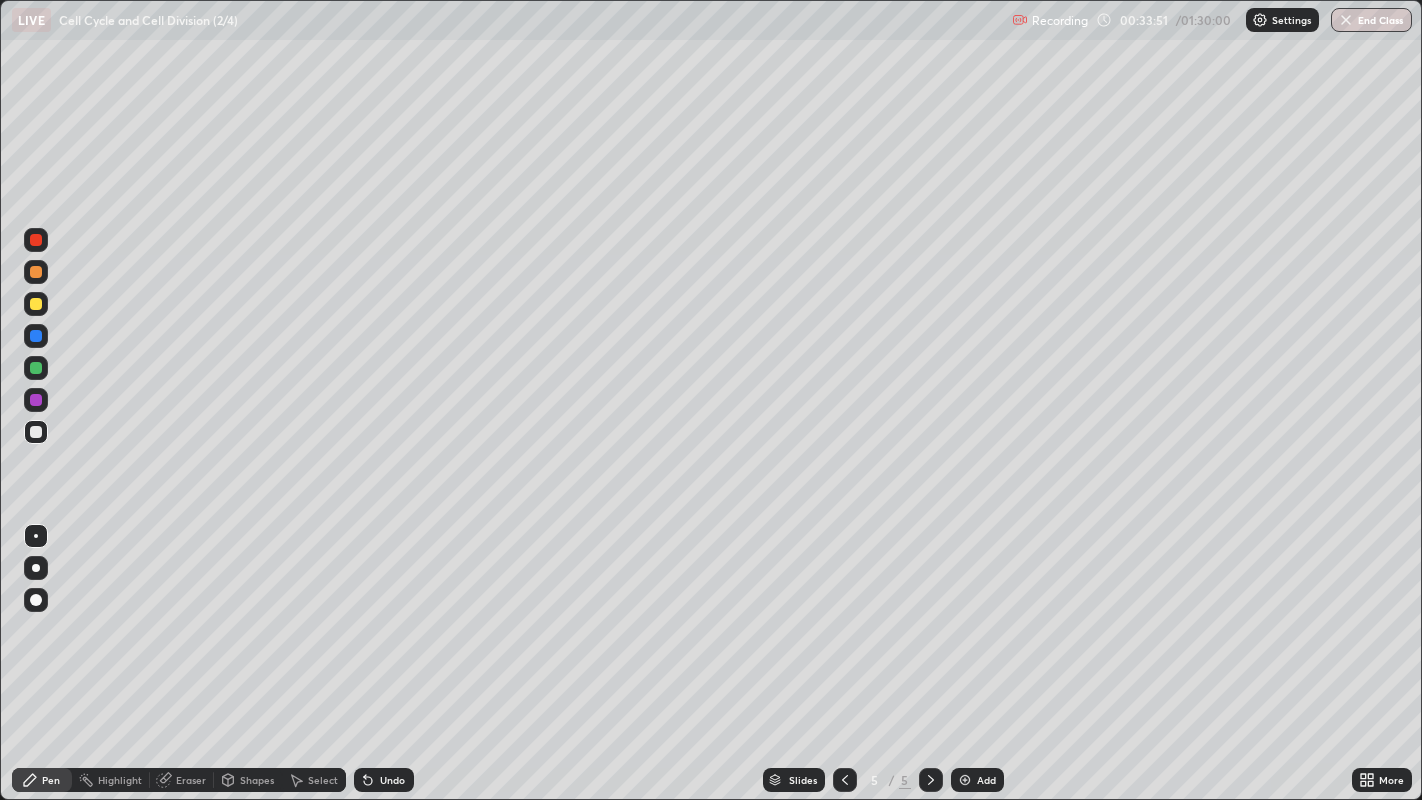 click at bounding box center (36, 400) 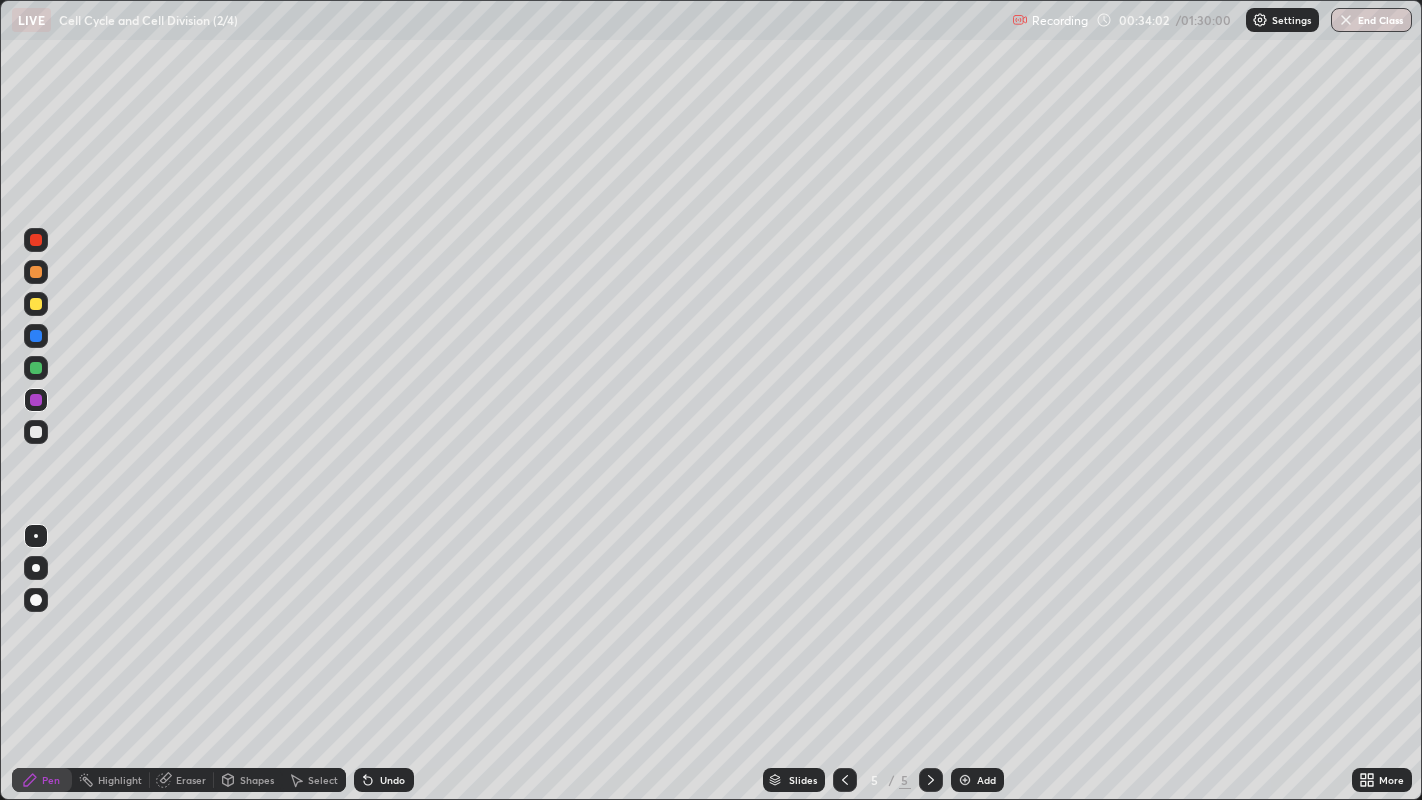 click at bounding box center (36, 368) 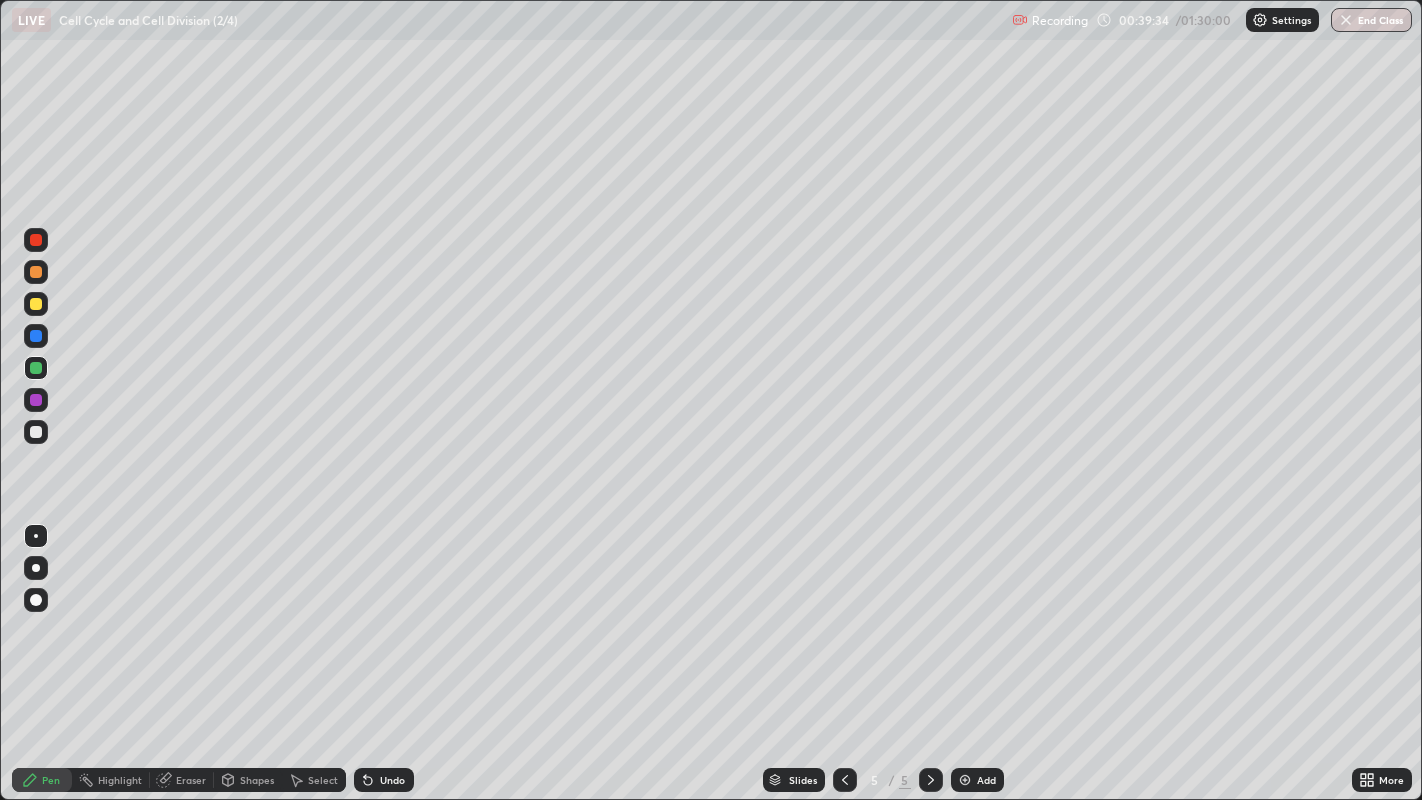 click 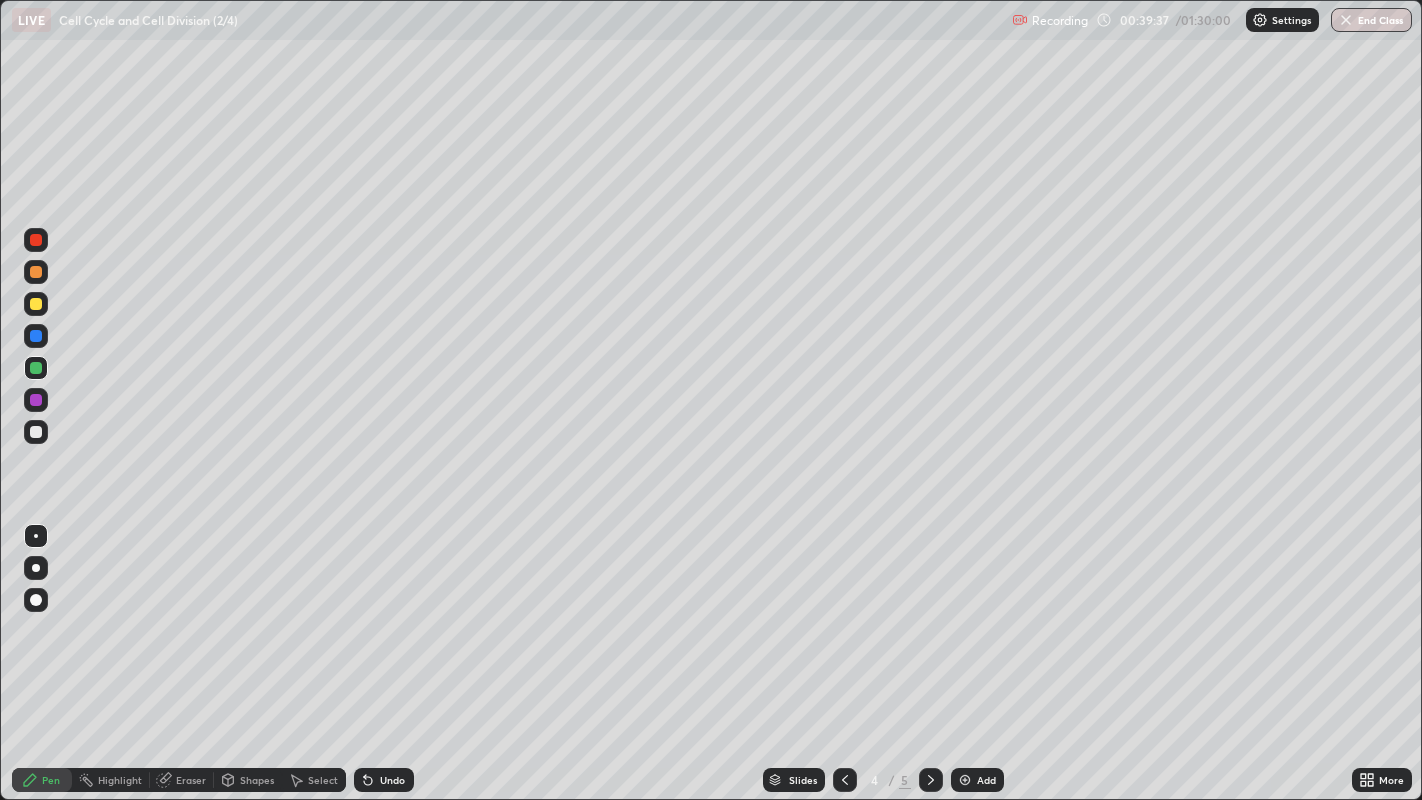 click 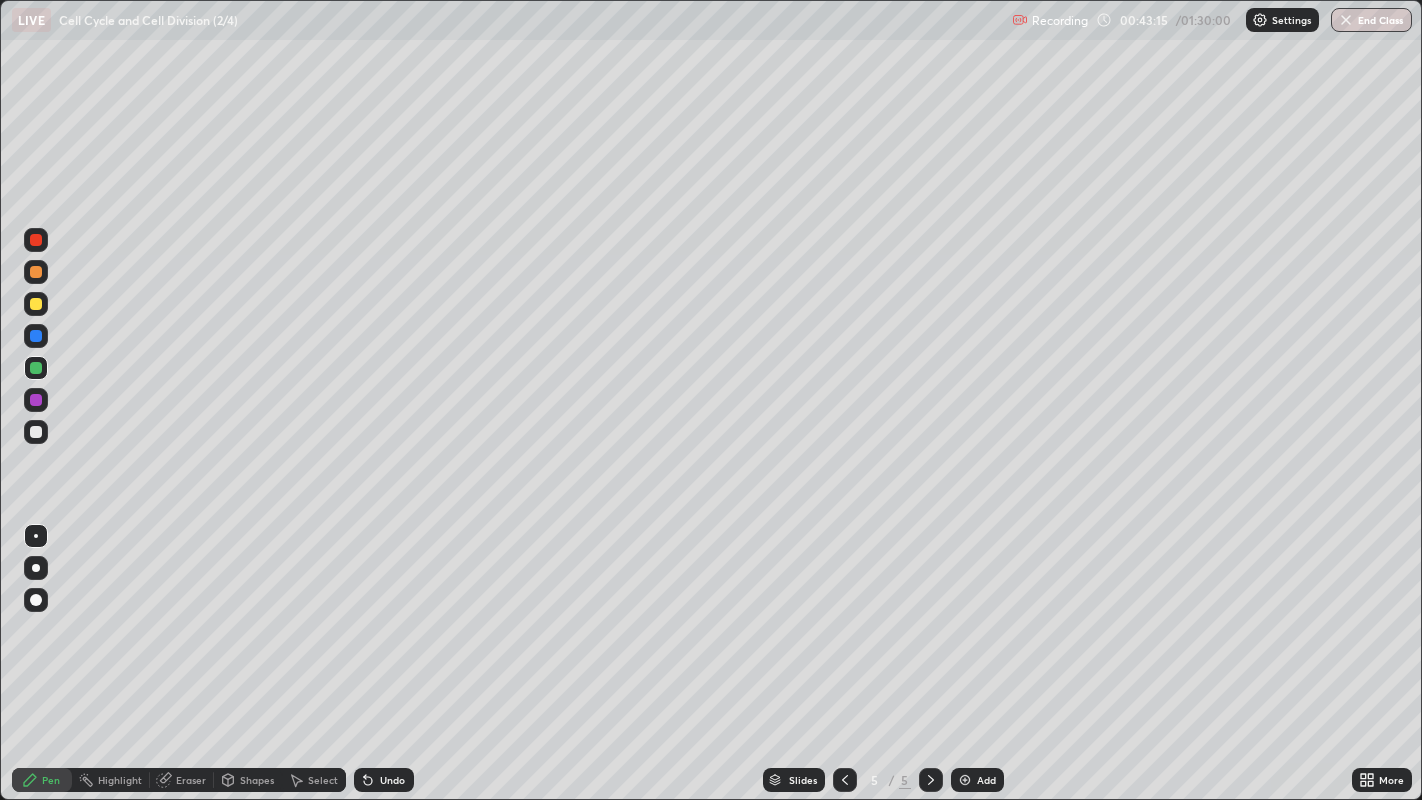 click at bounding box center [36, 400] 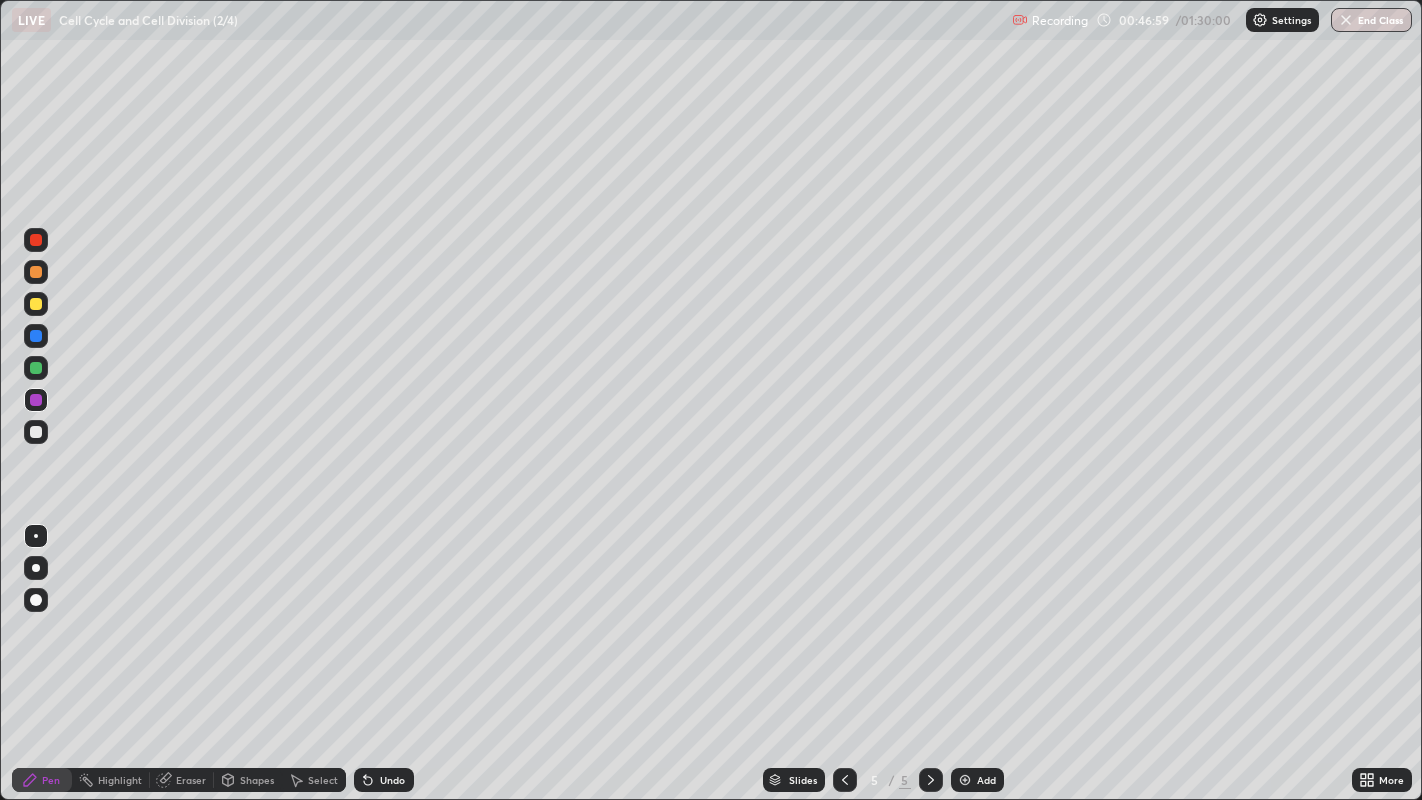 click at bounding box center (965, 780) 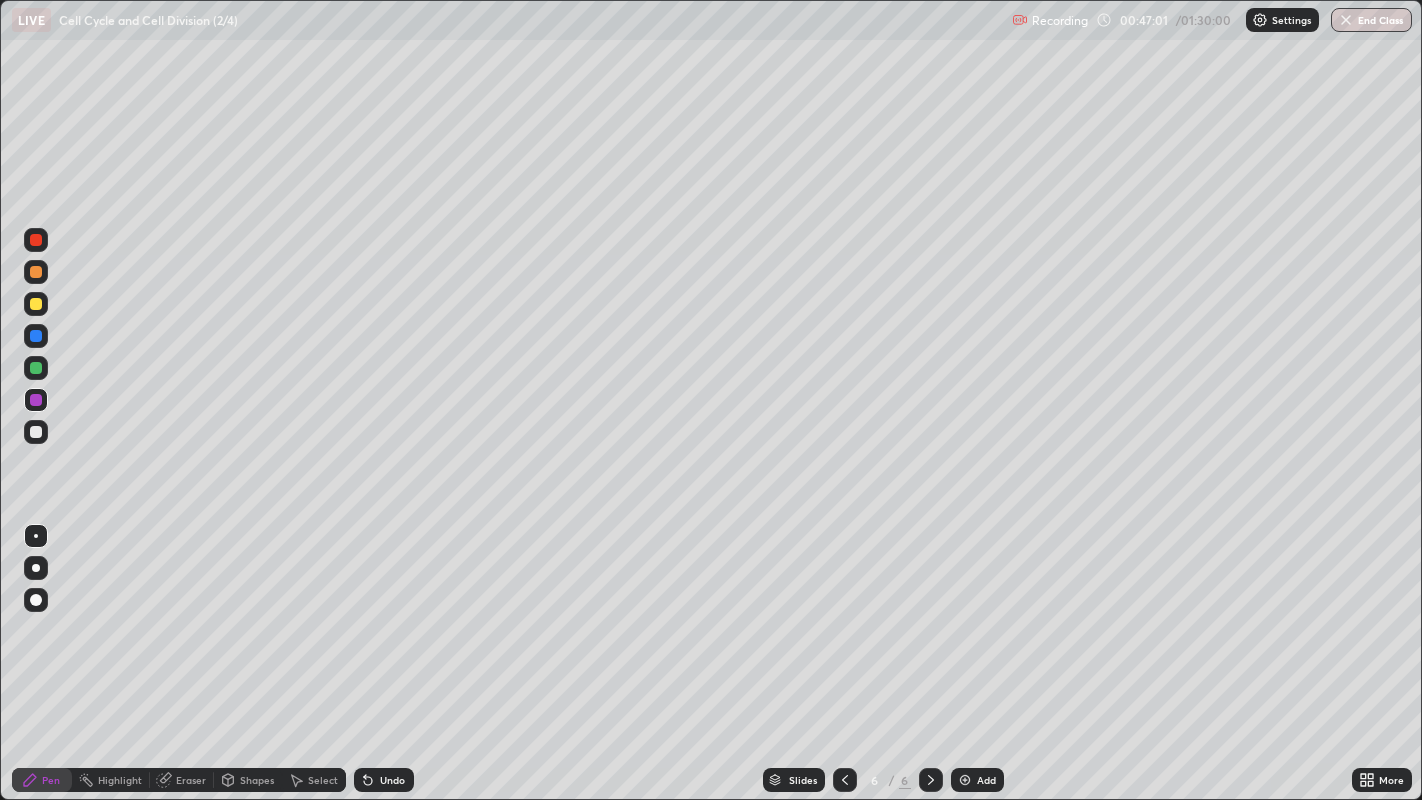 click at bounding box center [36, 304] 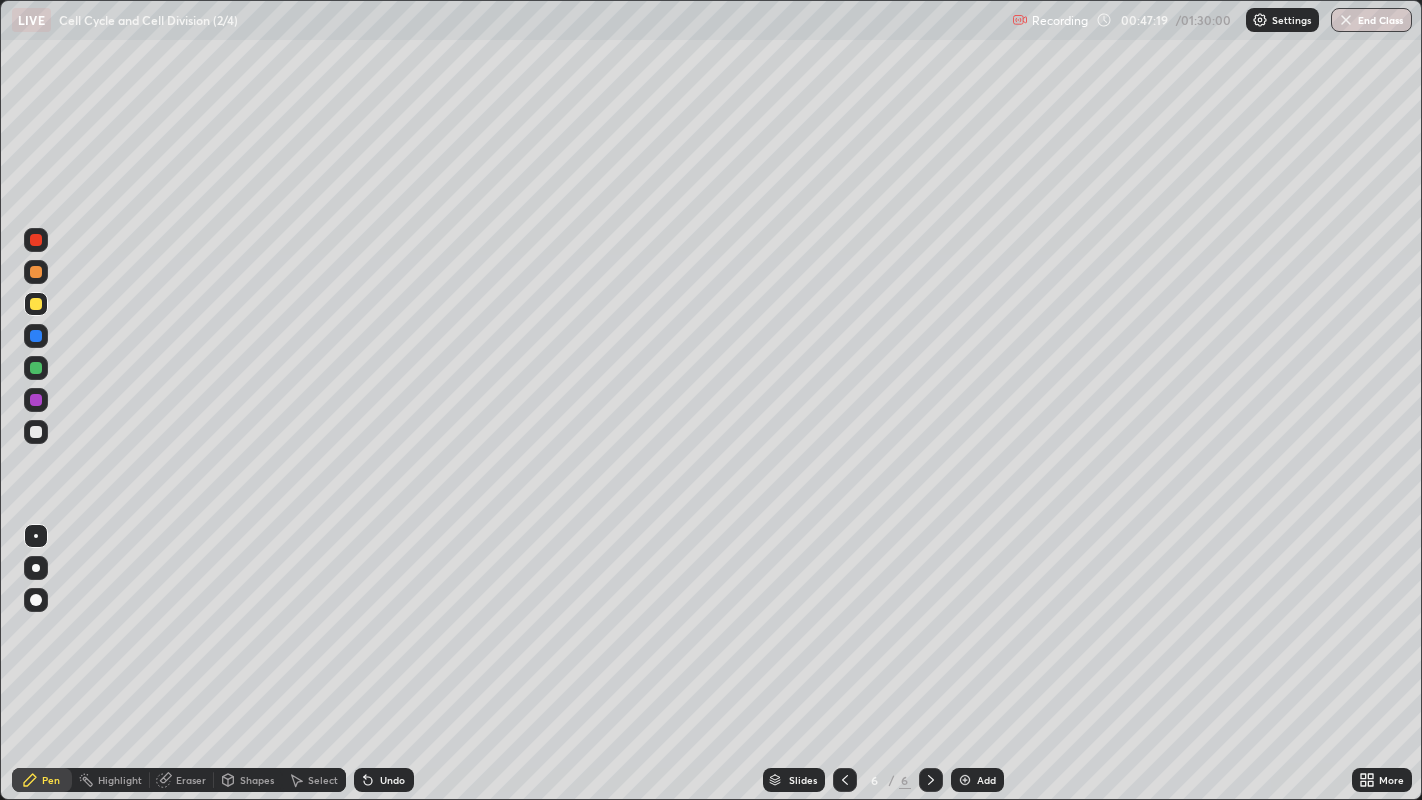 click at bounding box center (36, 432) 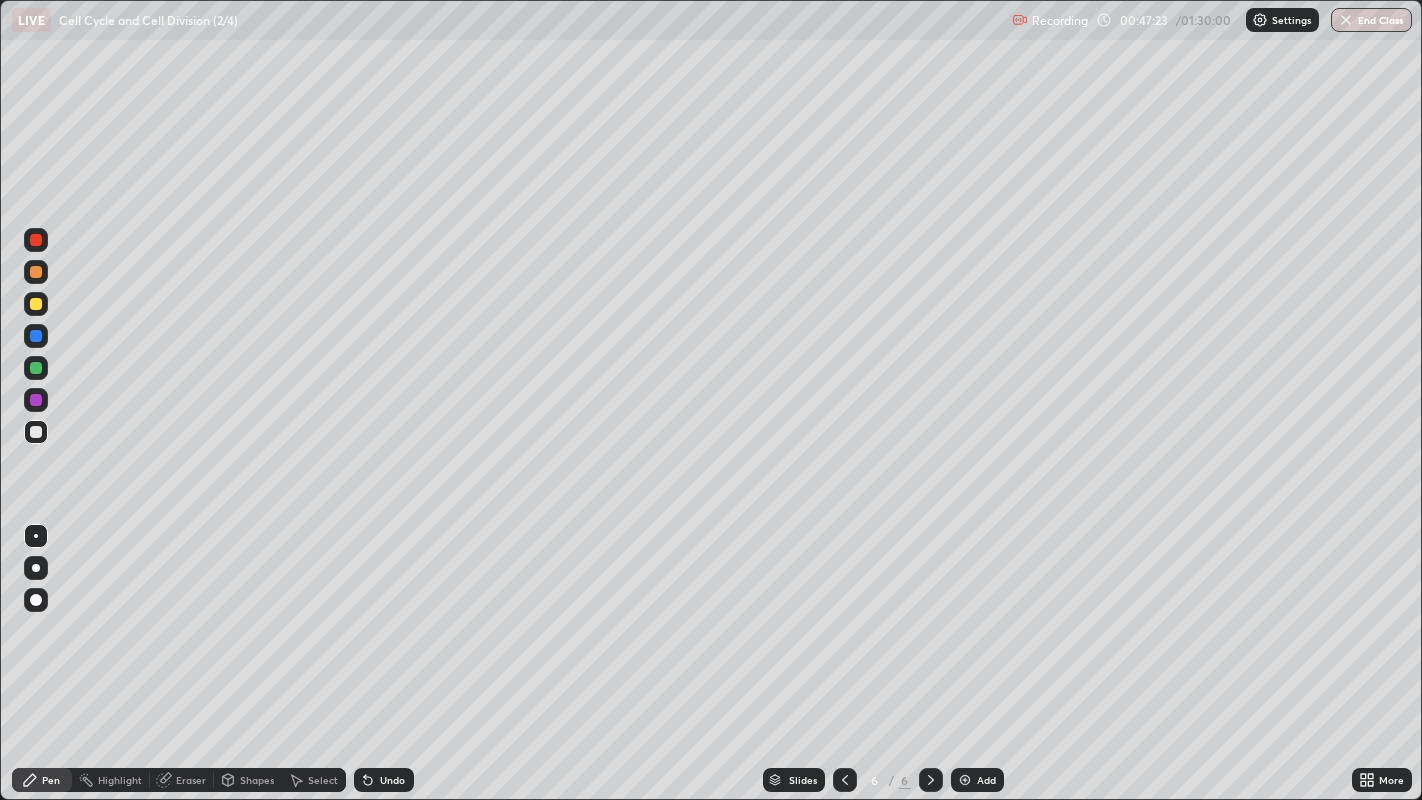 click on "Eraser" at bounding box center [191, 780] 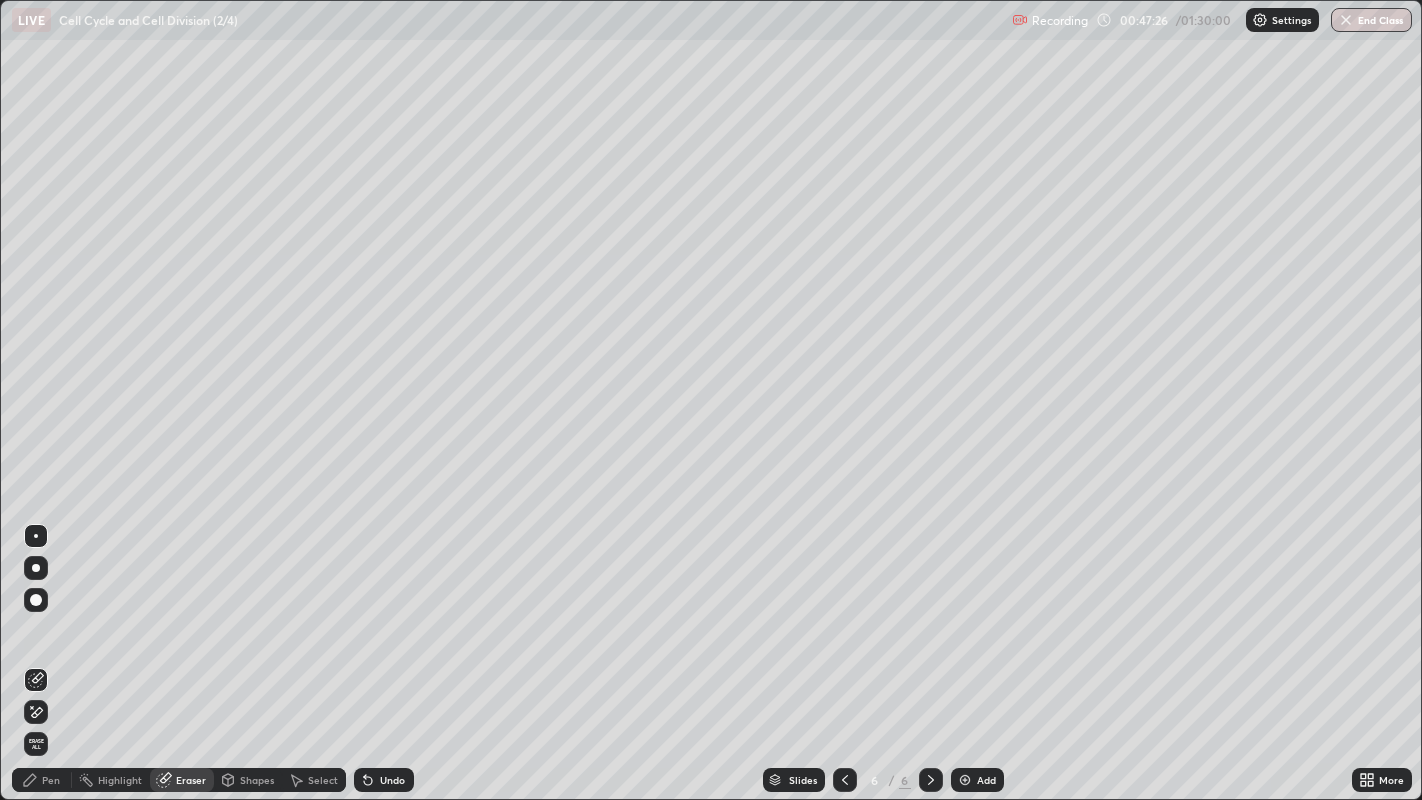 click on "Pen" at bounding box center [51, 780] 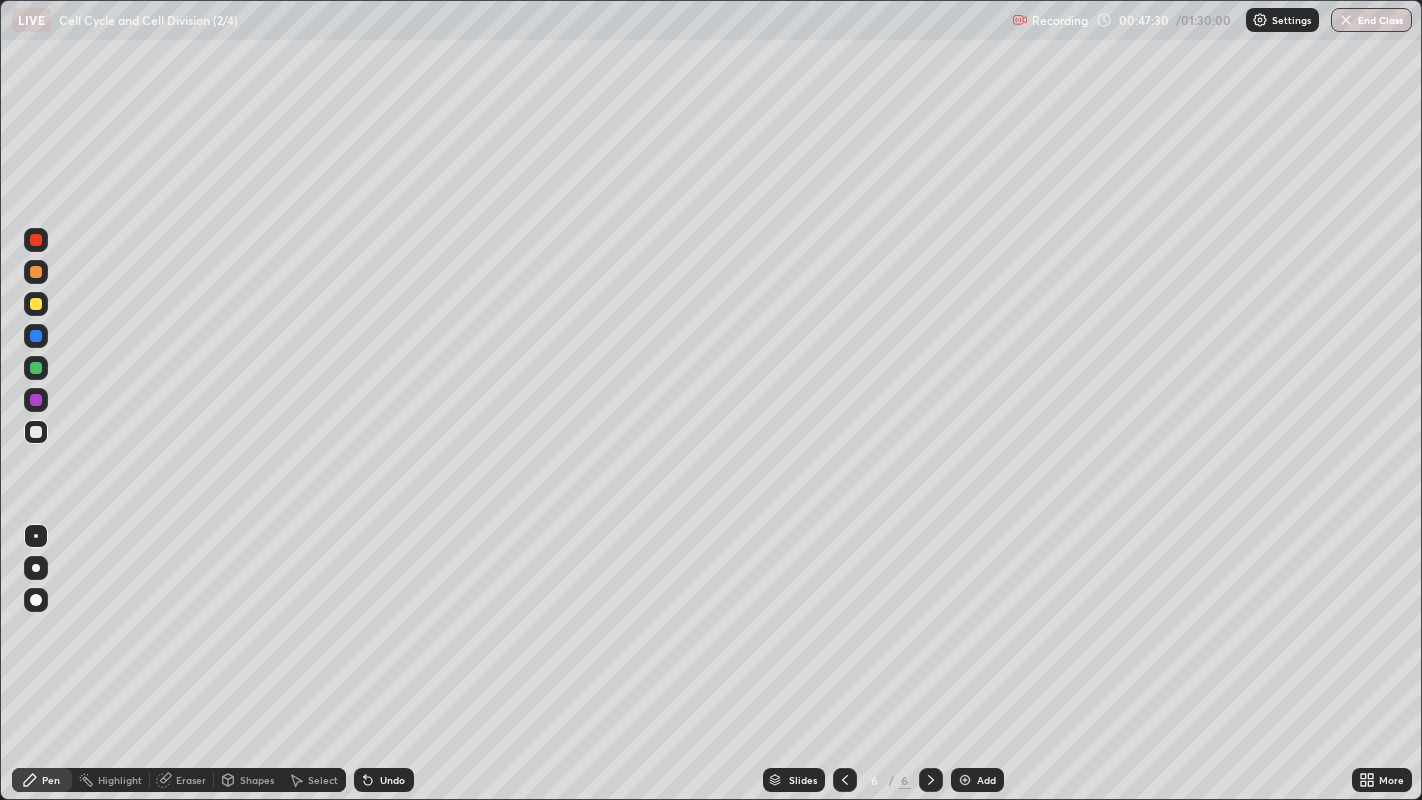 click at bounding box center (36, 368) 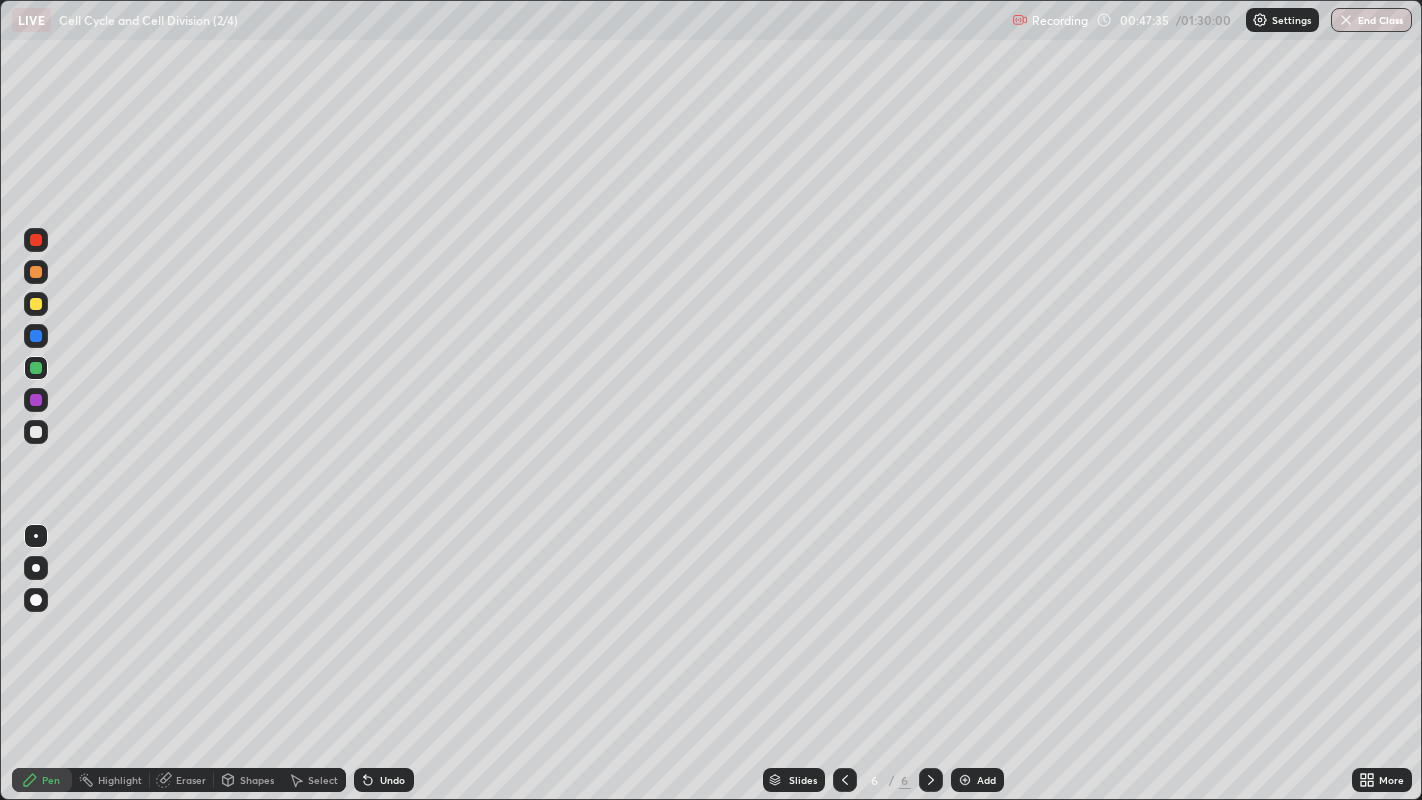 click at bounding box center (36, 432) 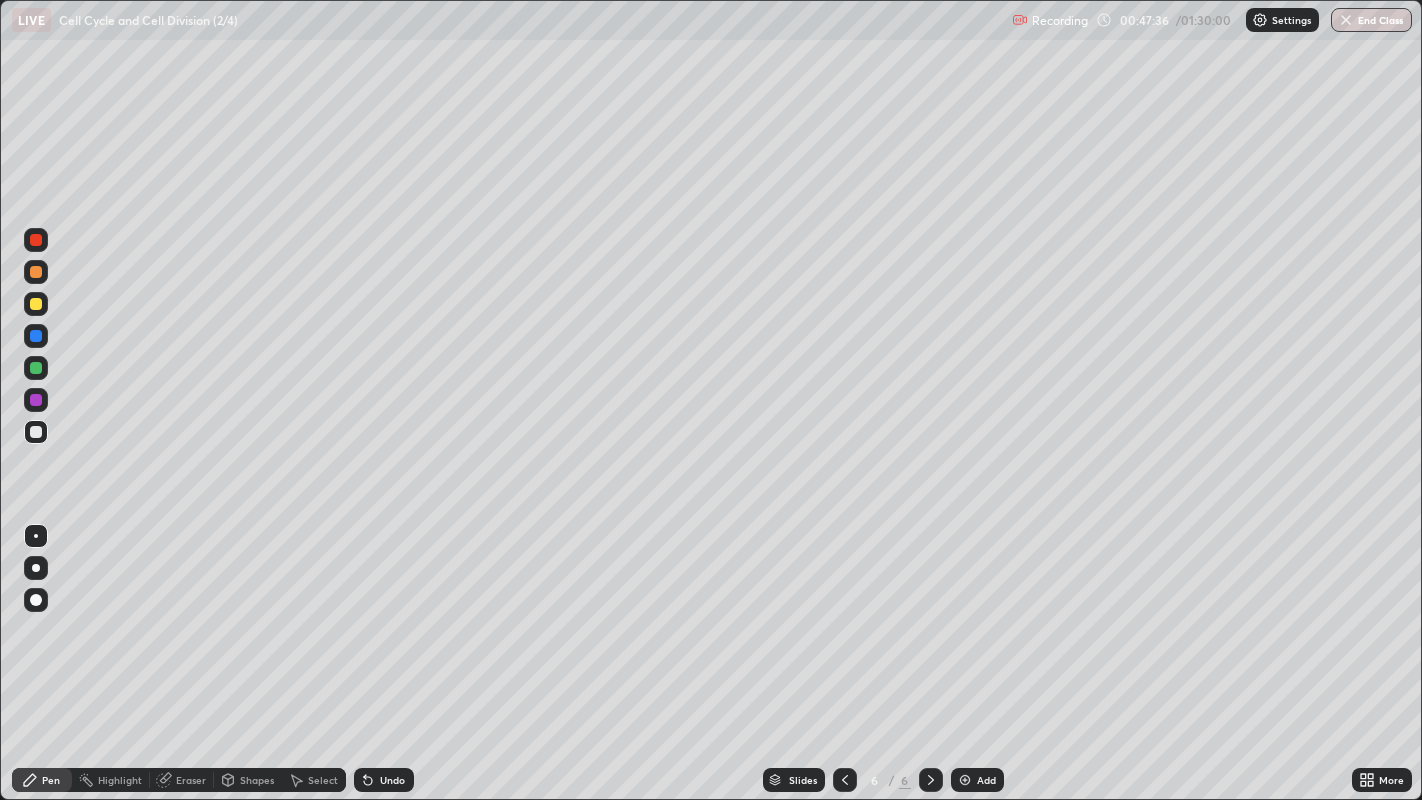 click at bounding box center (36, 304) 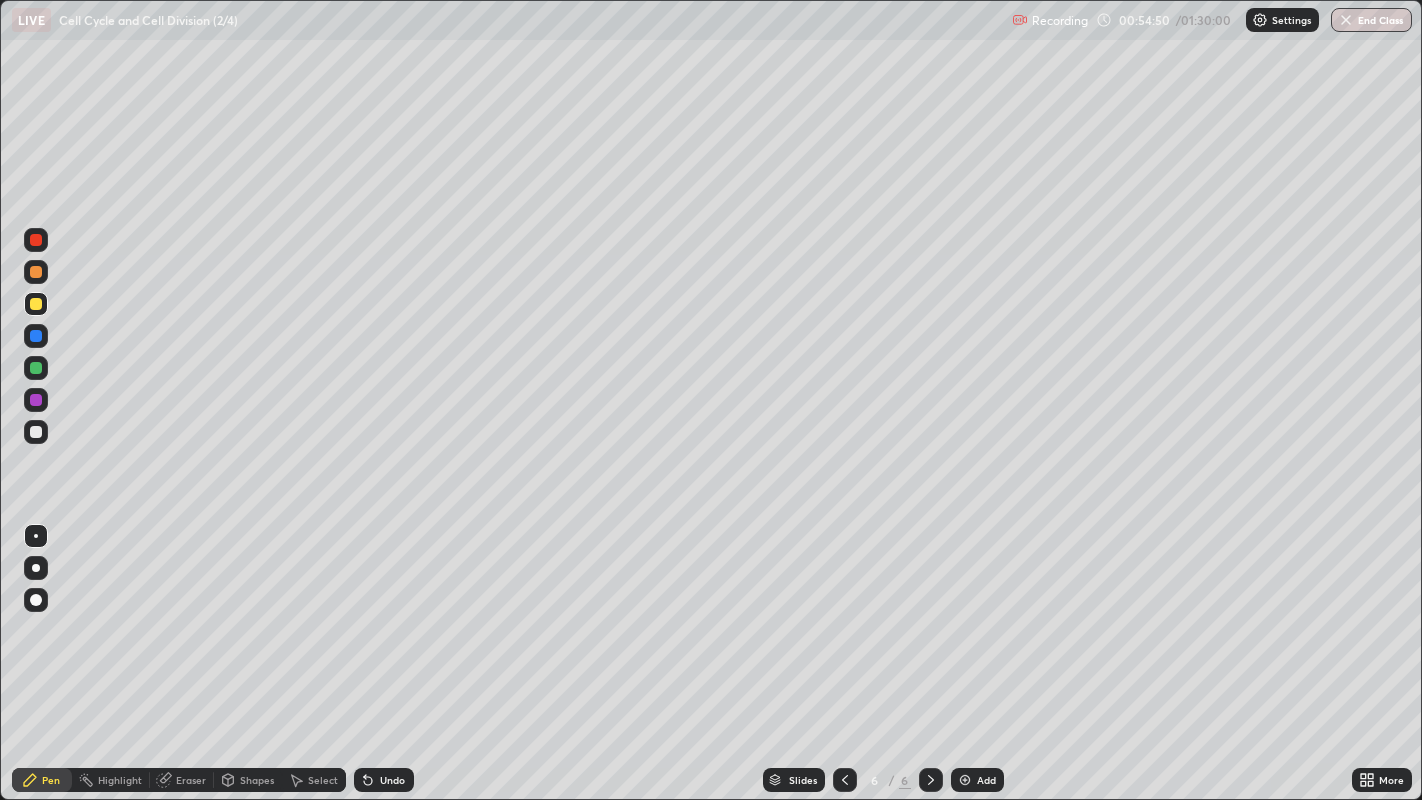 click at bounding box center [965, 780] 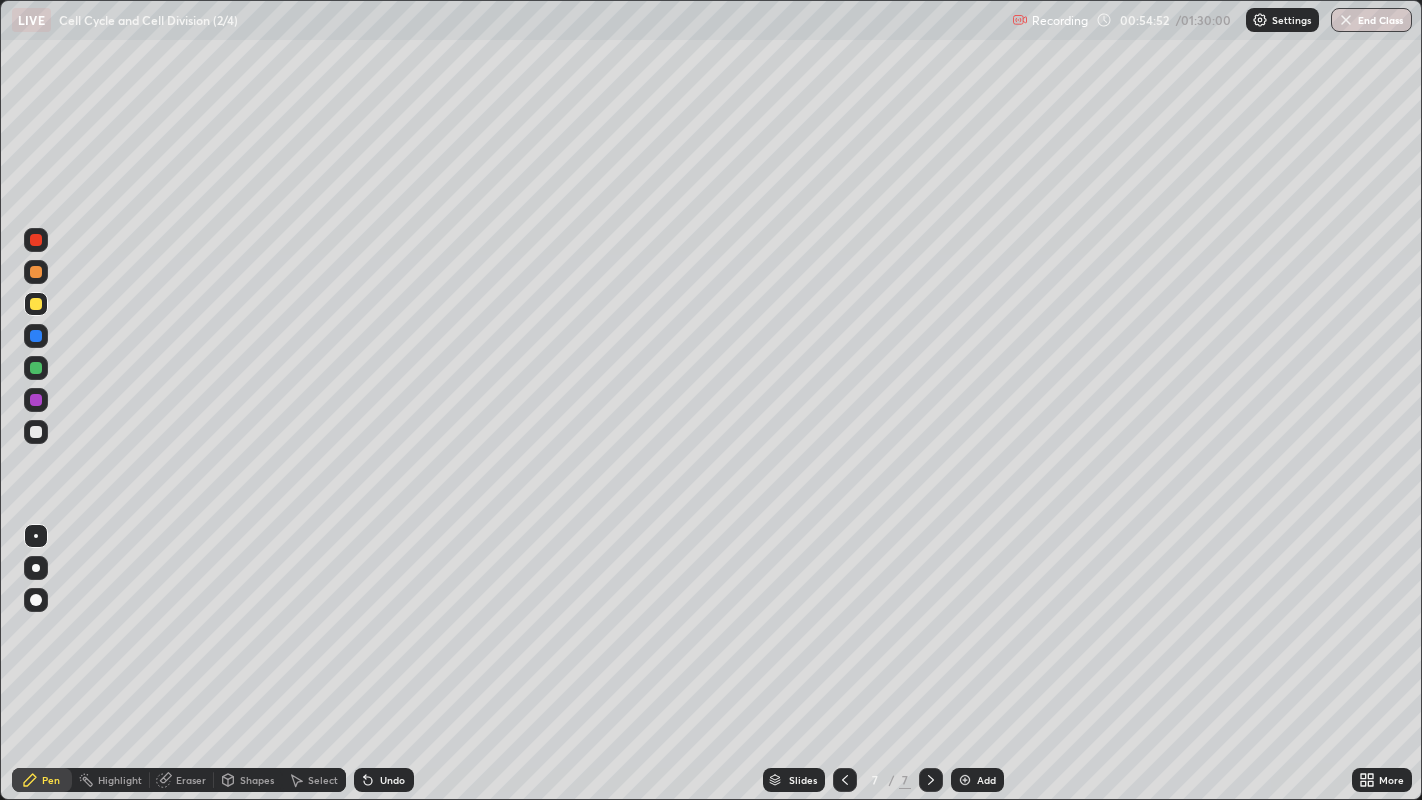click at bounding box center (36, 432) 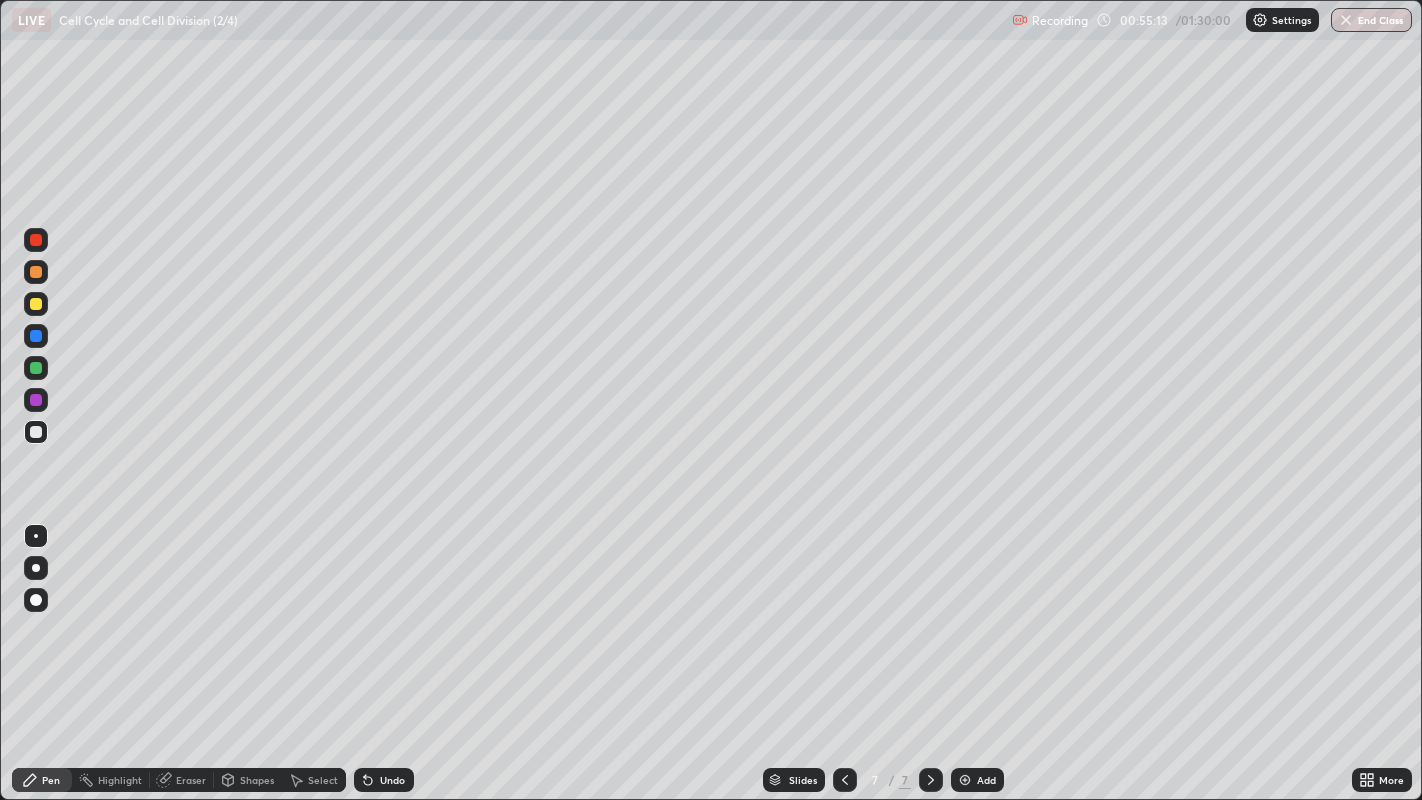 click at bounding box center (36, 304) 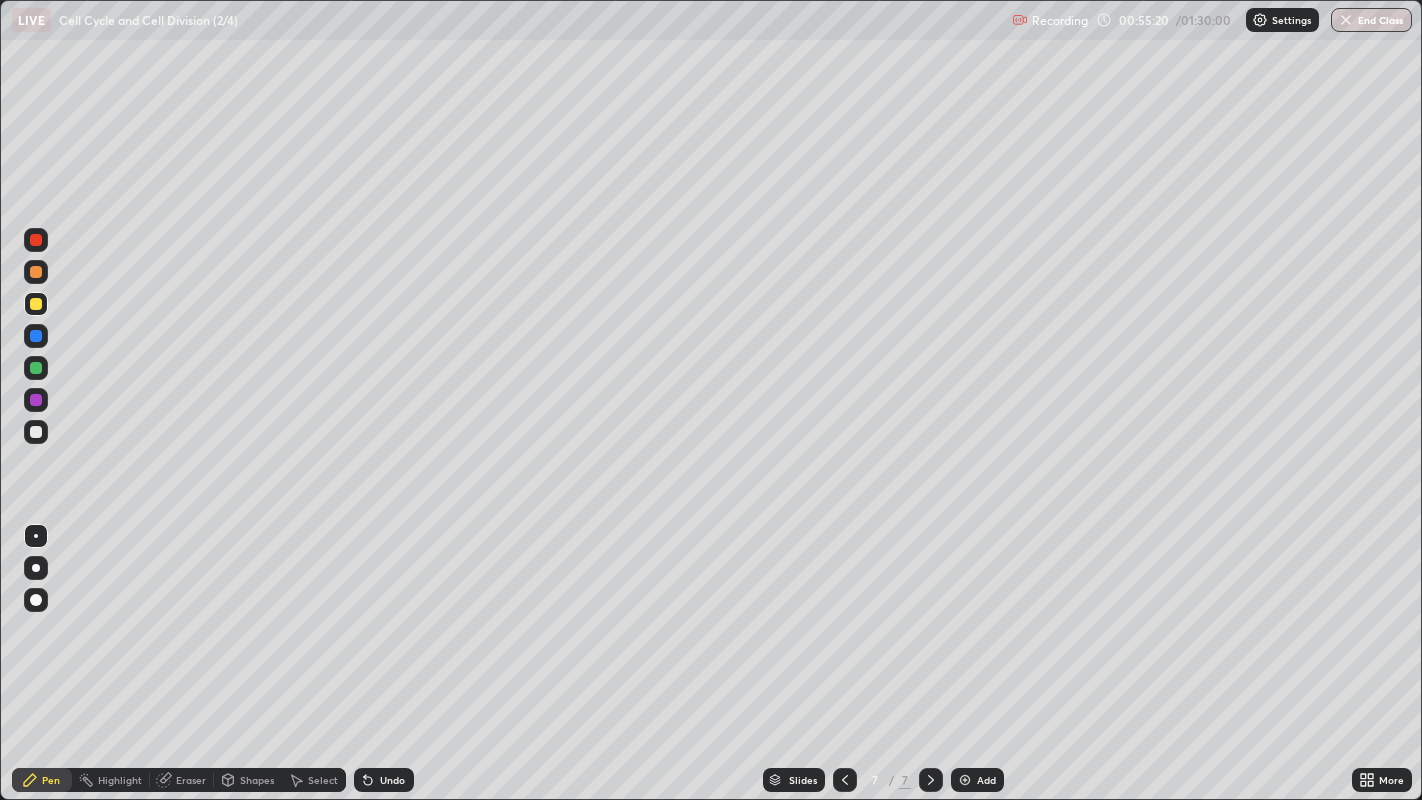 click at bounding box center [36, 432] 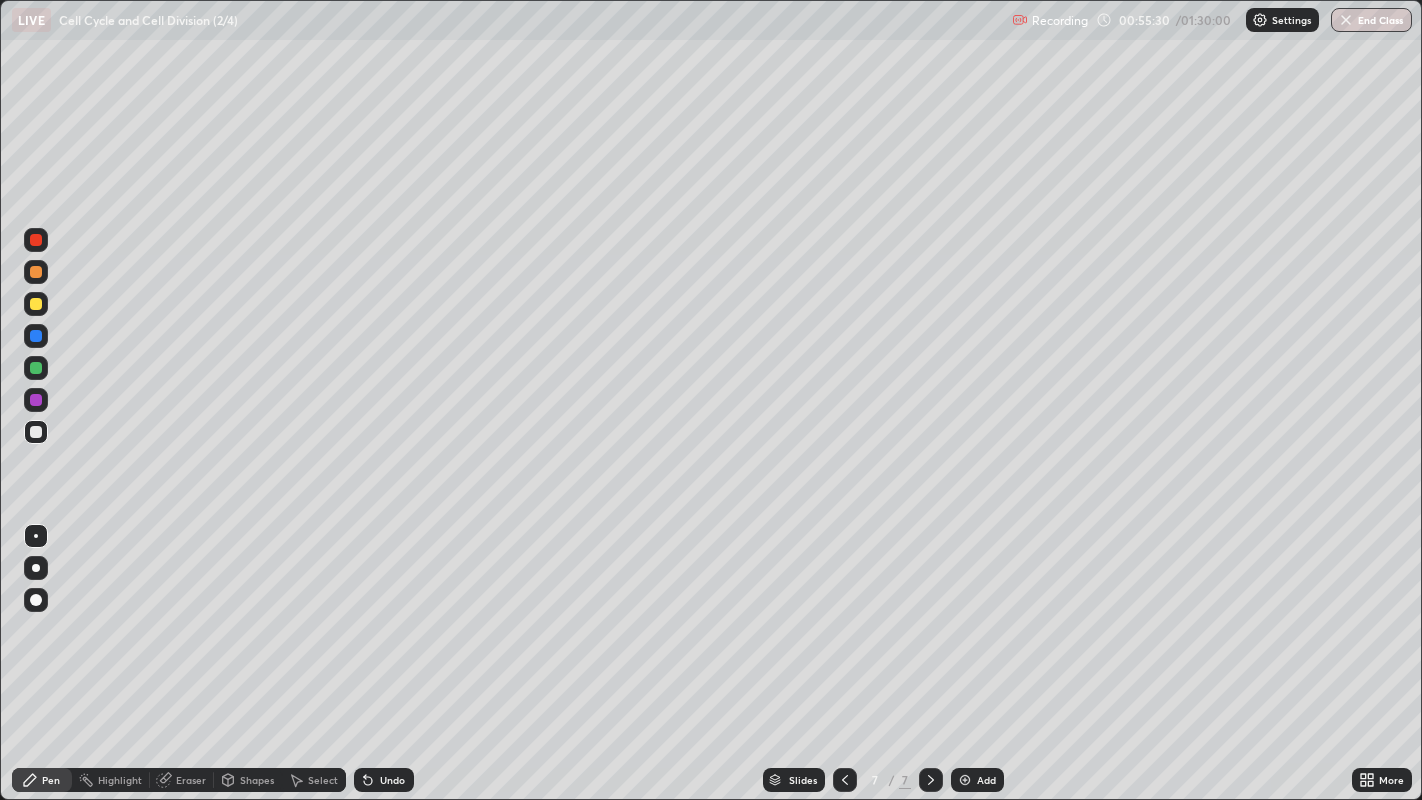 click at bounding box center [36, 368] 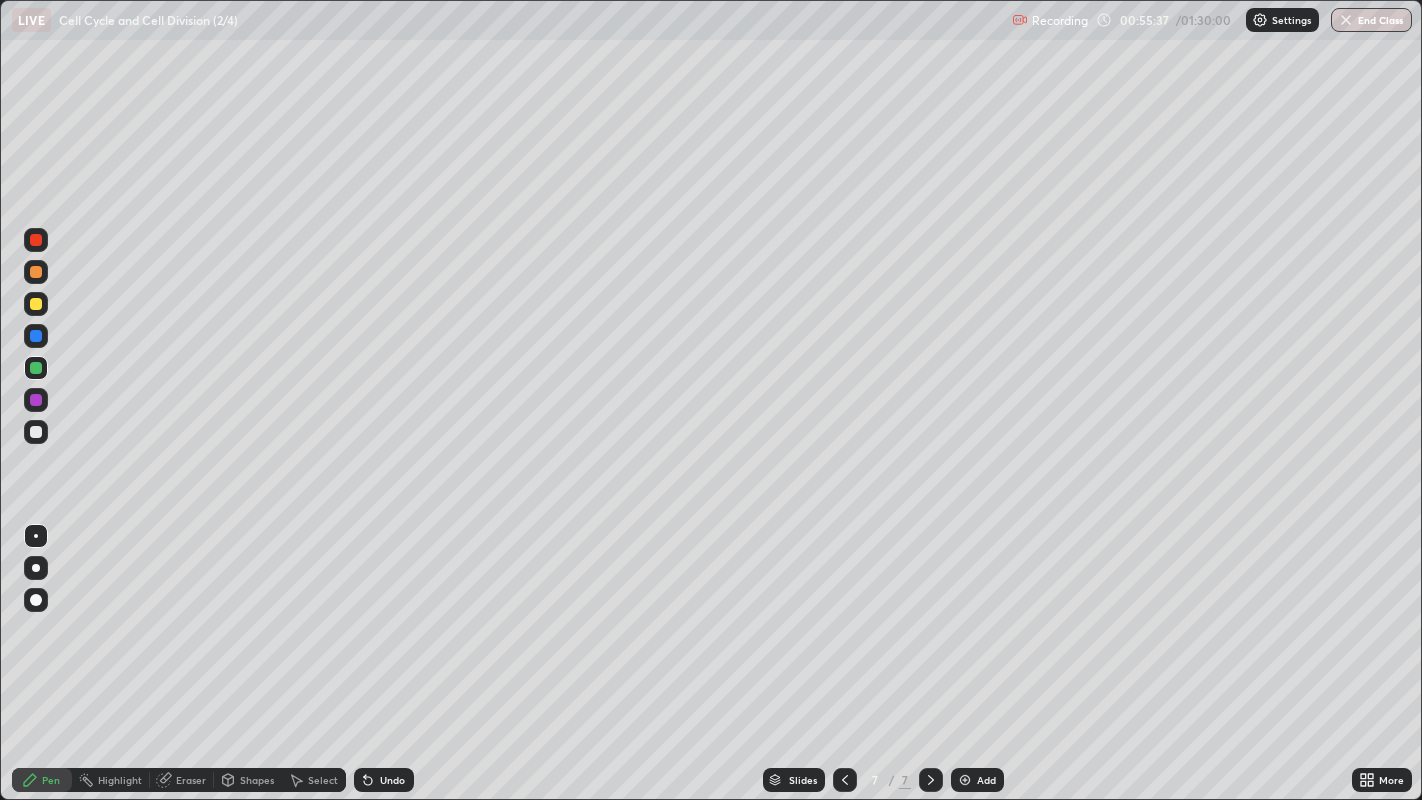 click at bounding box center (36, 400) 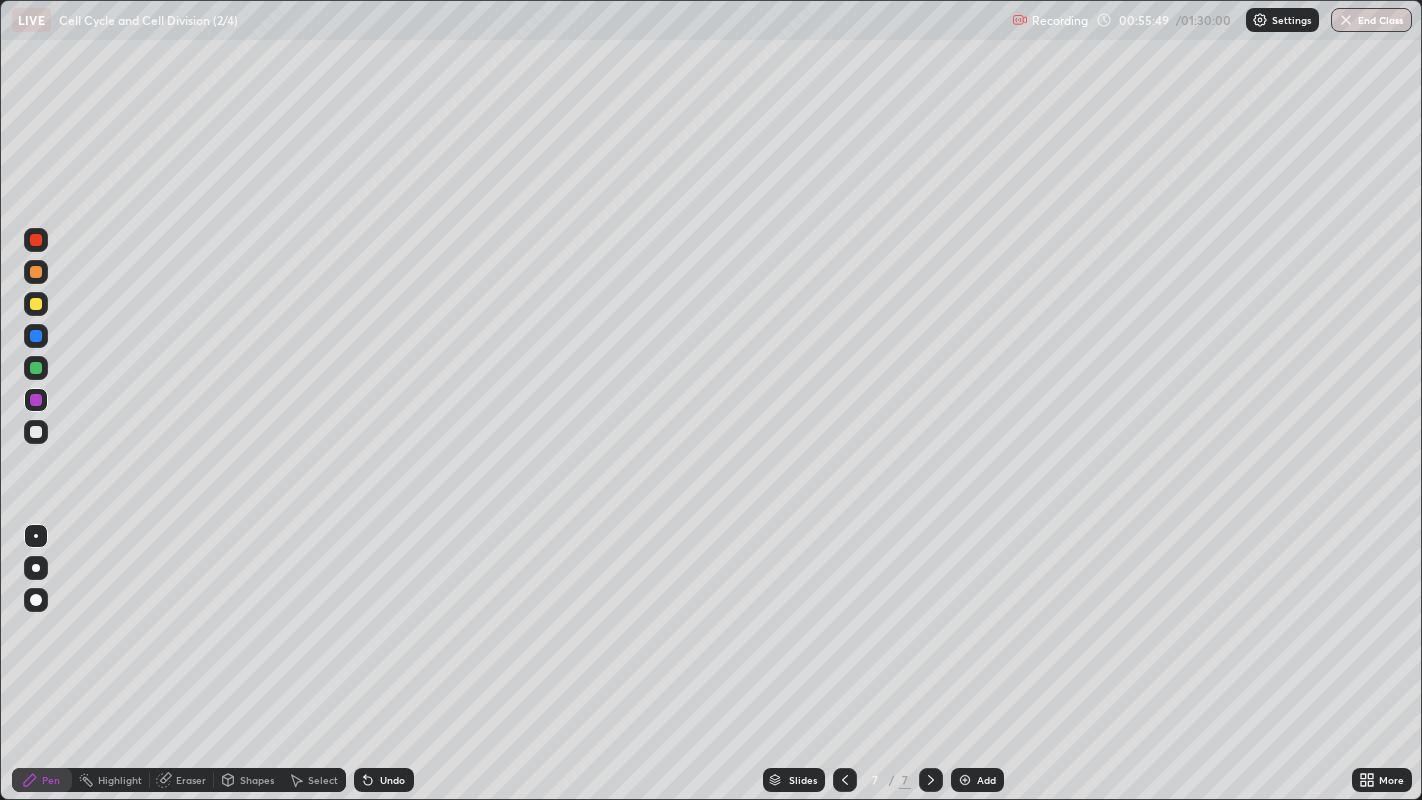 click at bounding box center [36, 432] 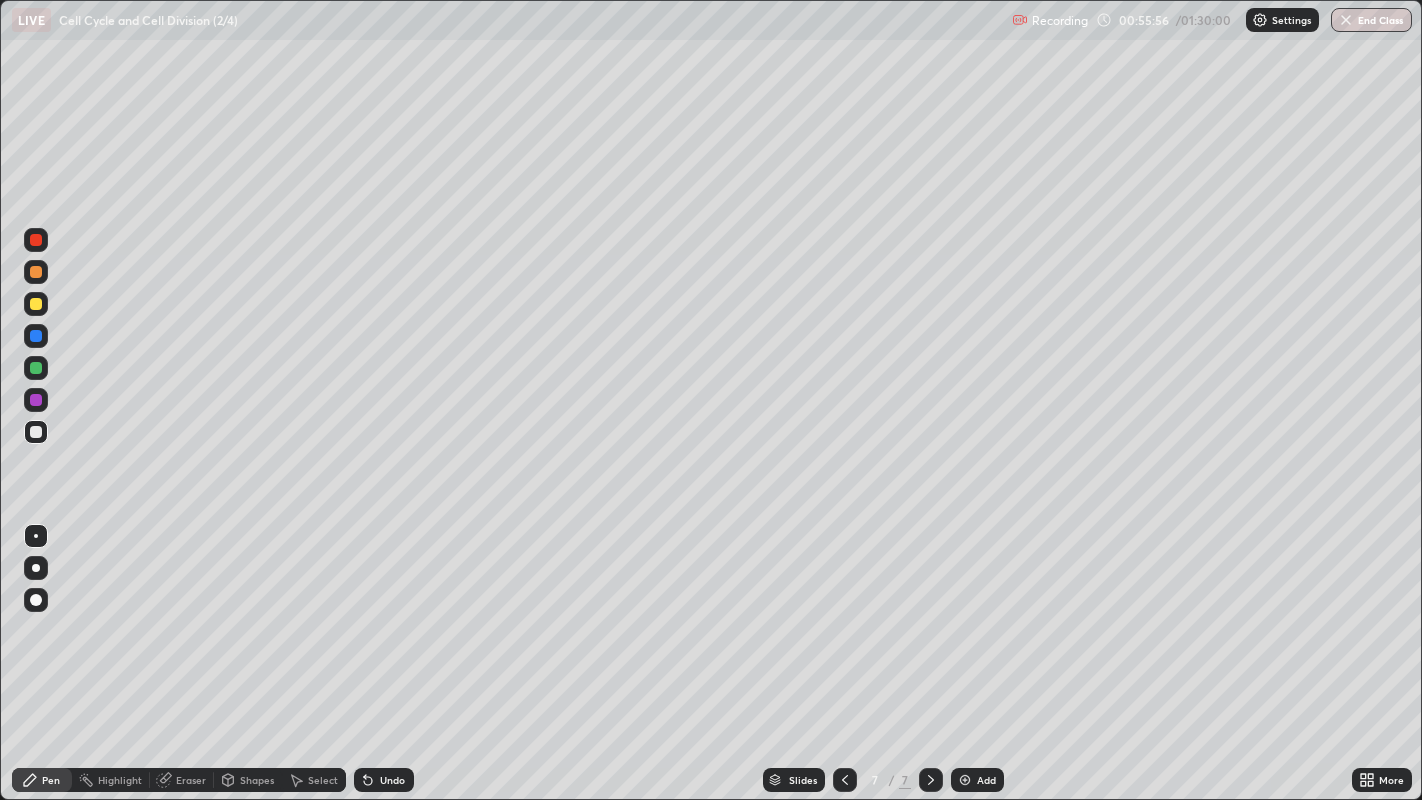 click at bounding box center [36, 368] 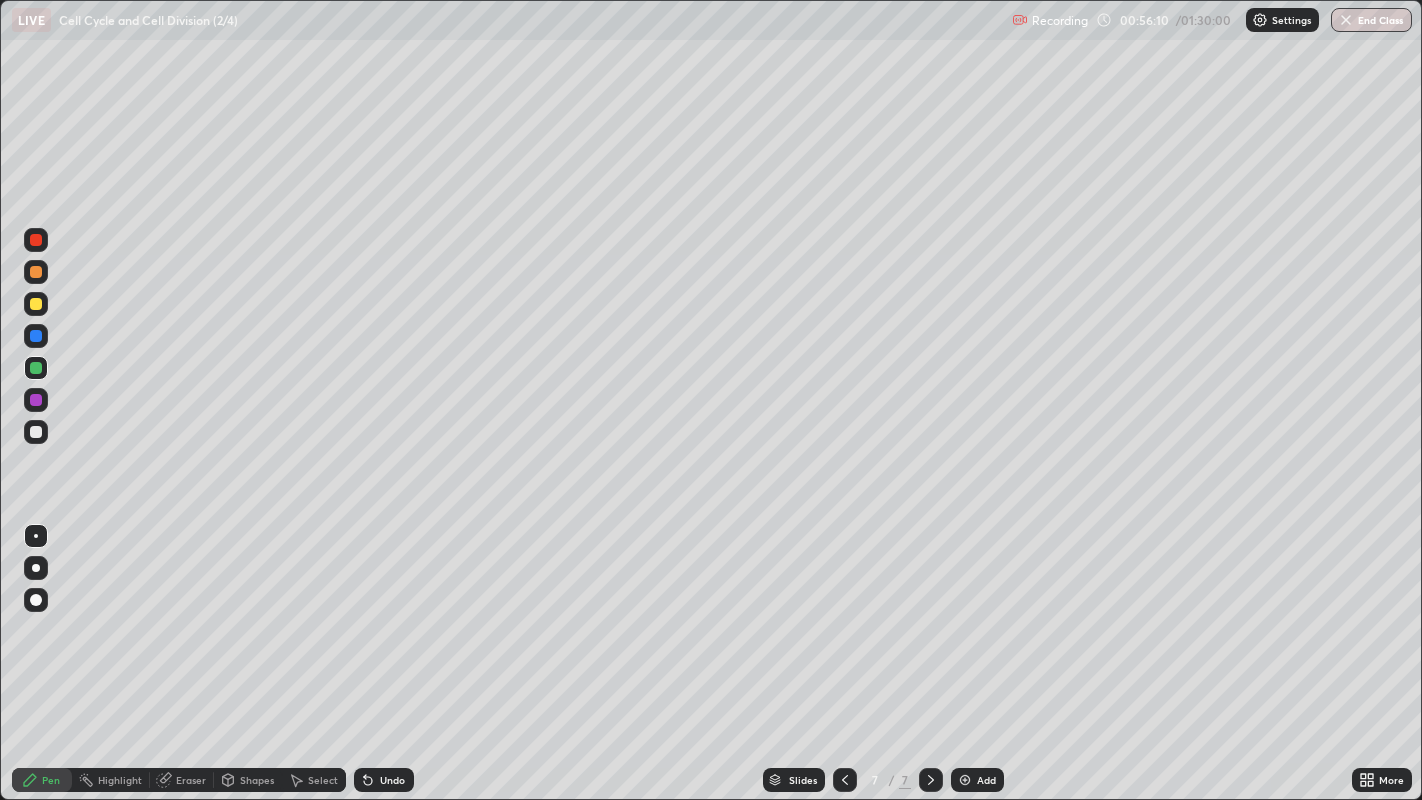 click at bounding box center (36, 304) 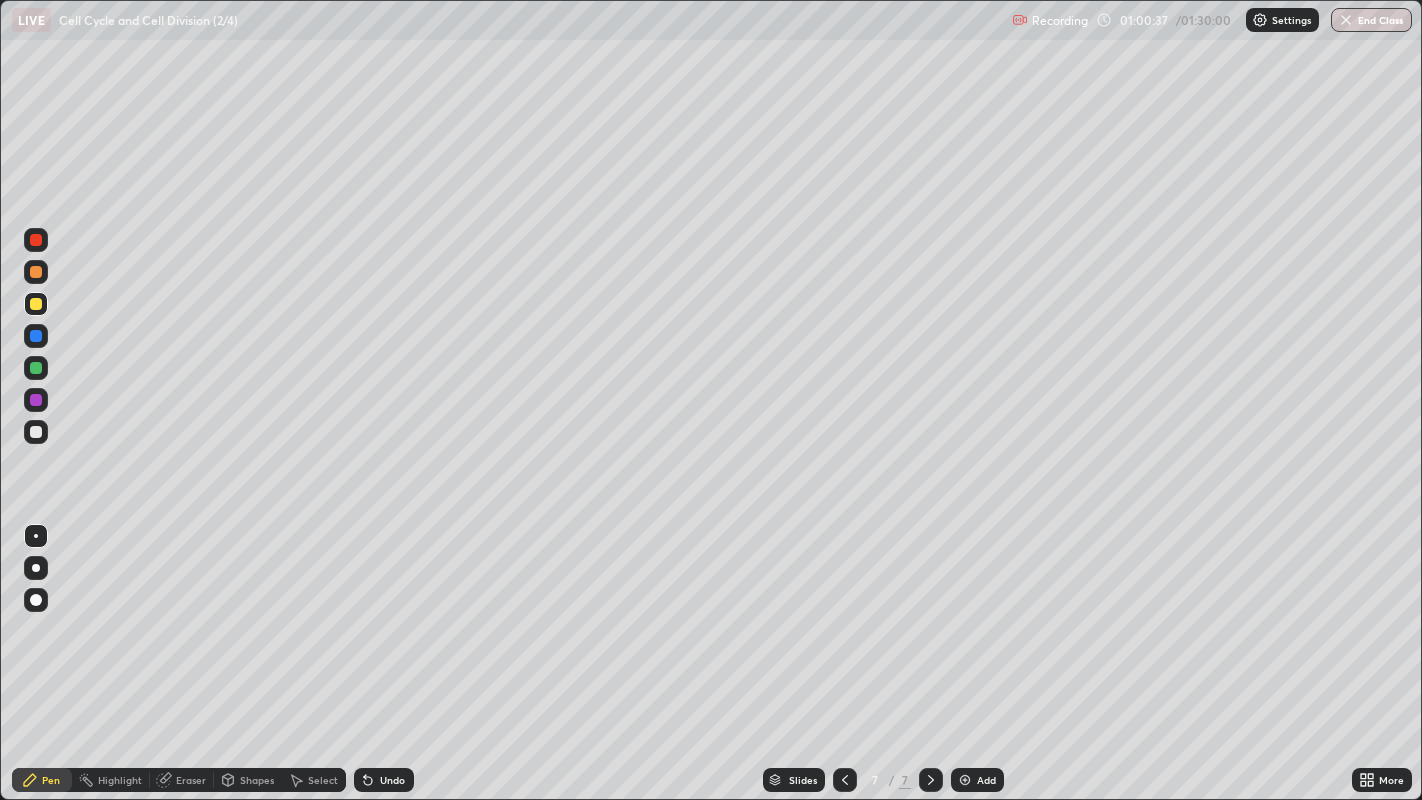 click at bounding box center (36, 368) 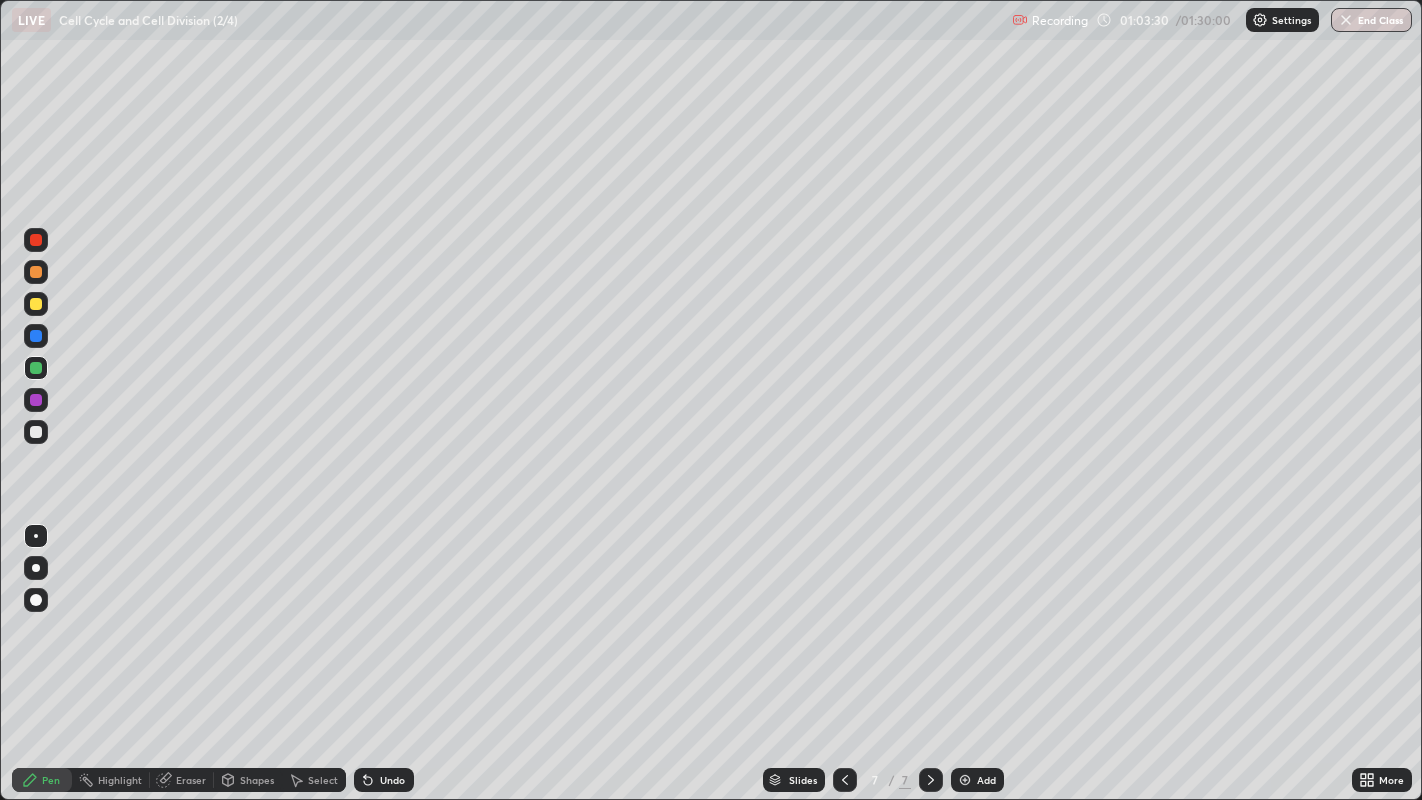 click at bounding box center (965, 780) 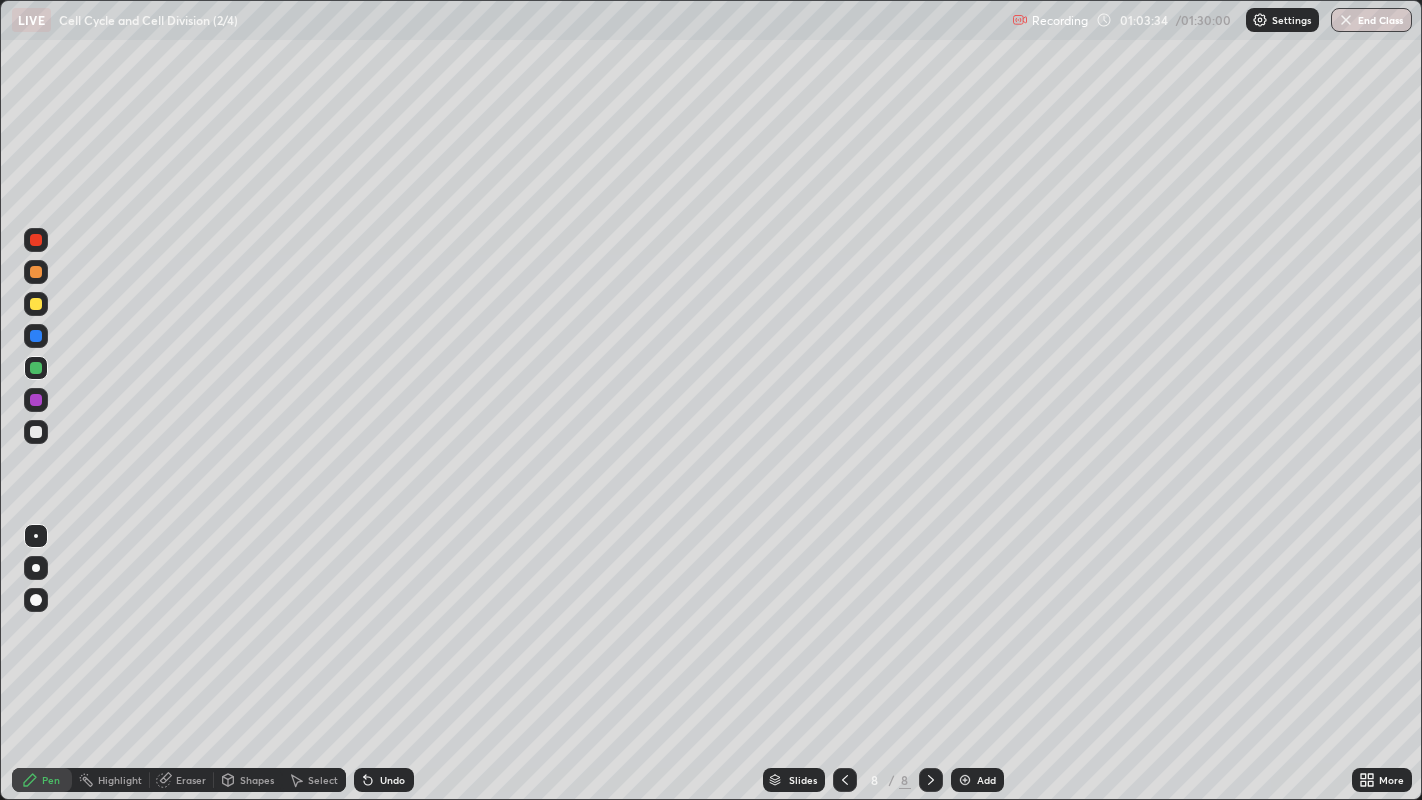 click at bounding box center [36, 304] 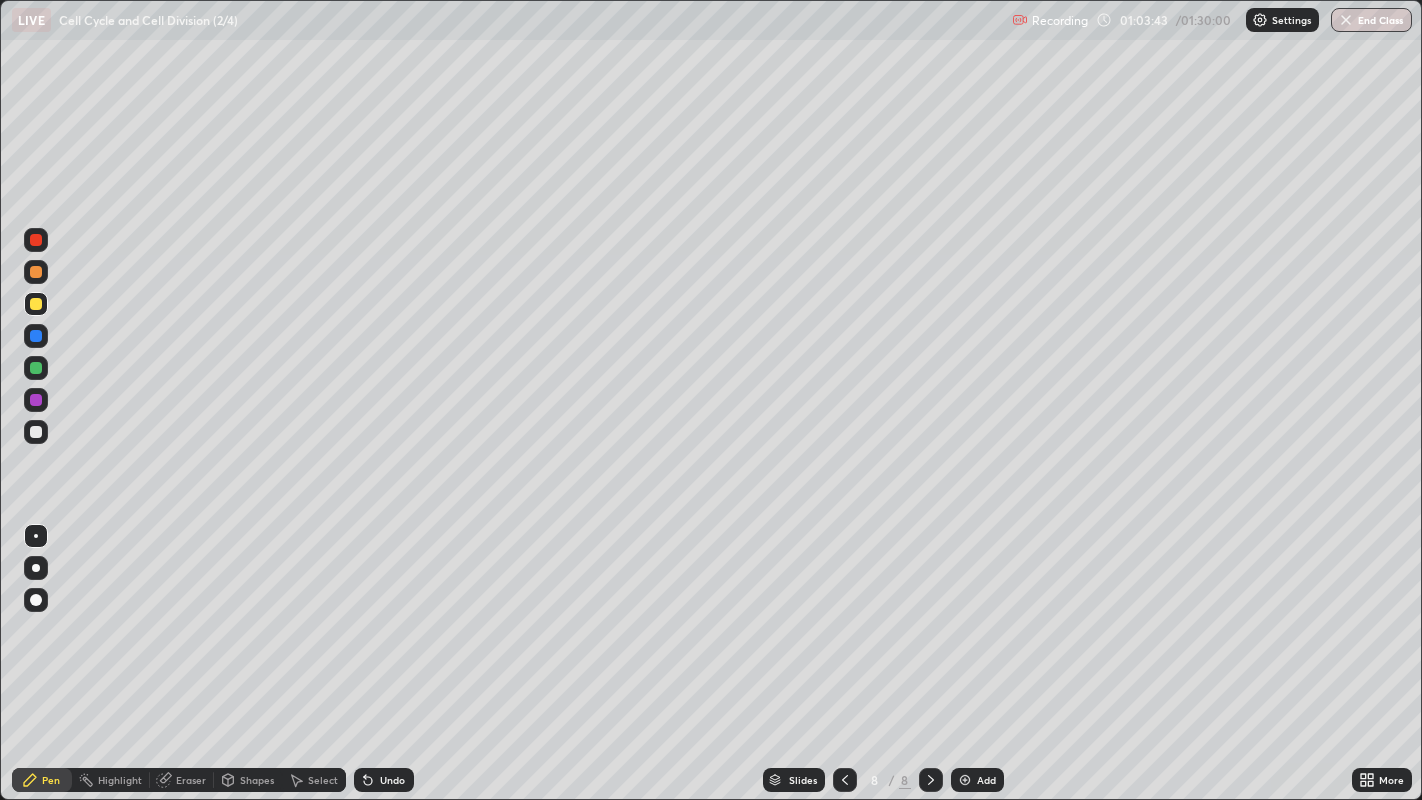 click at bounding box center [36, 432] 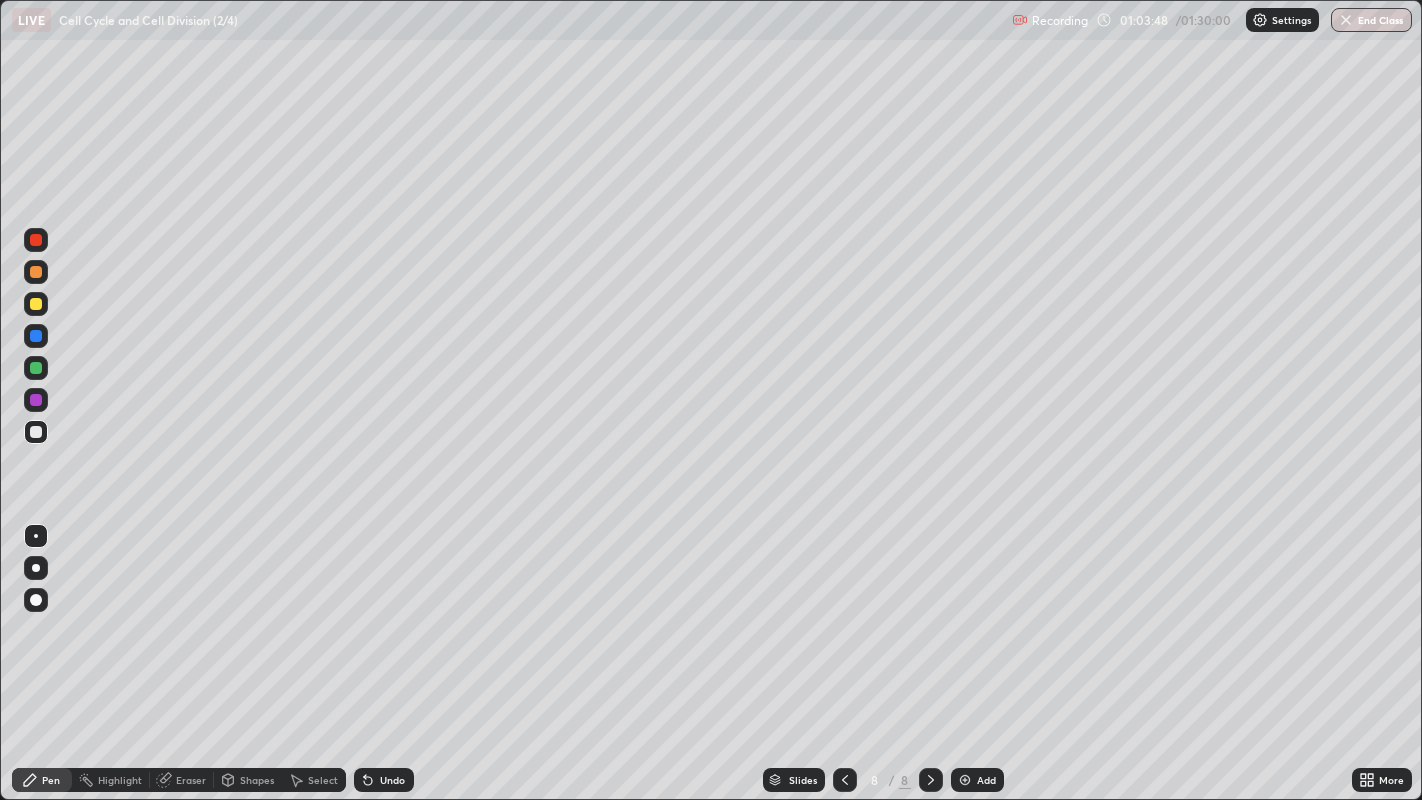 click on "Eraser" at bounding box center (191, 780) 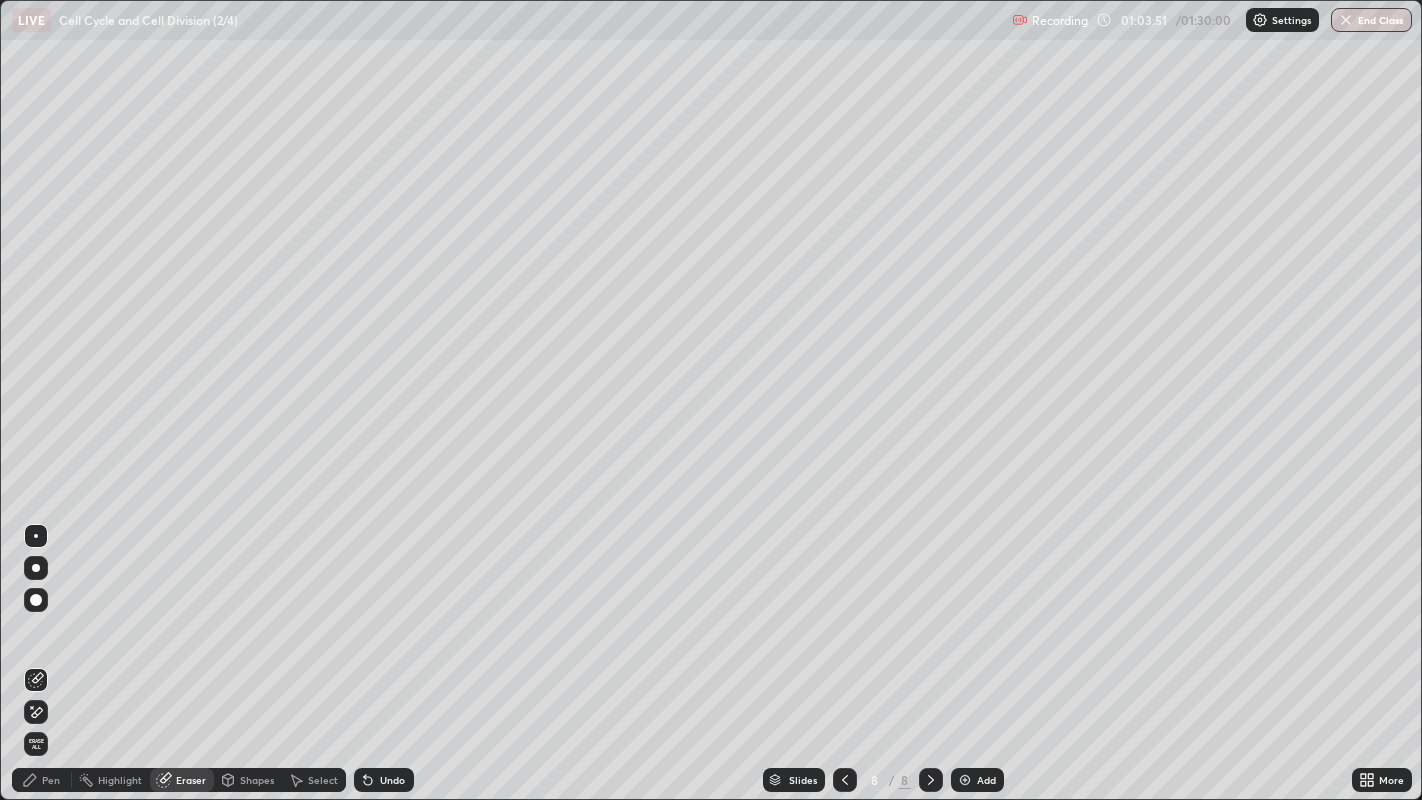 click on "Pen" at bounding box center (51, 780) 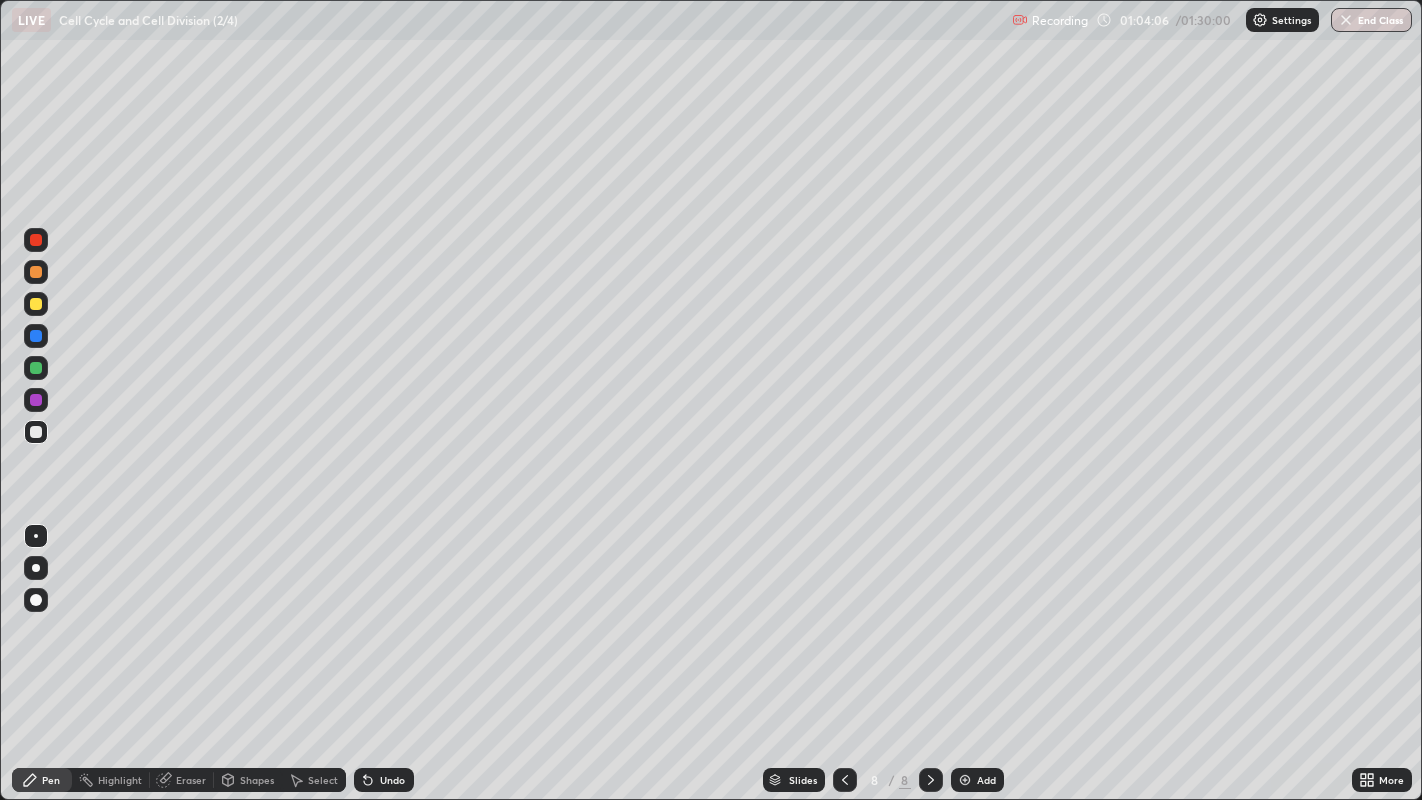 click on "Eraser" at bounding box center (191, 780) 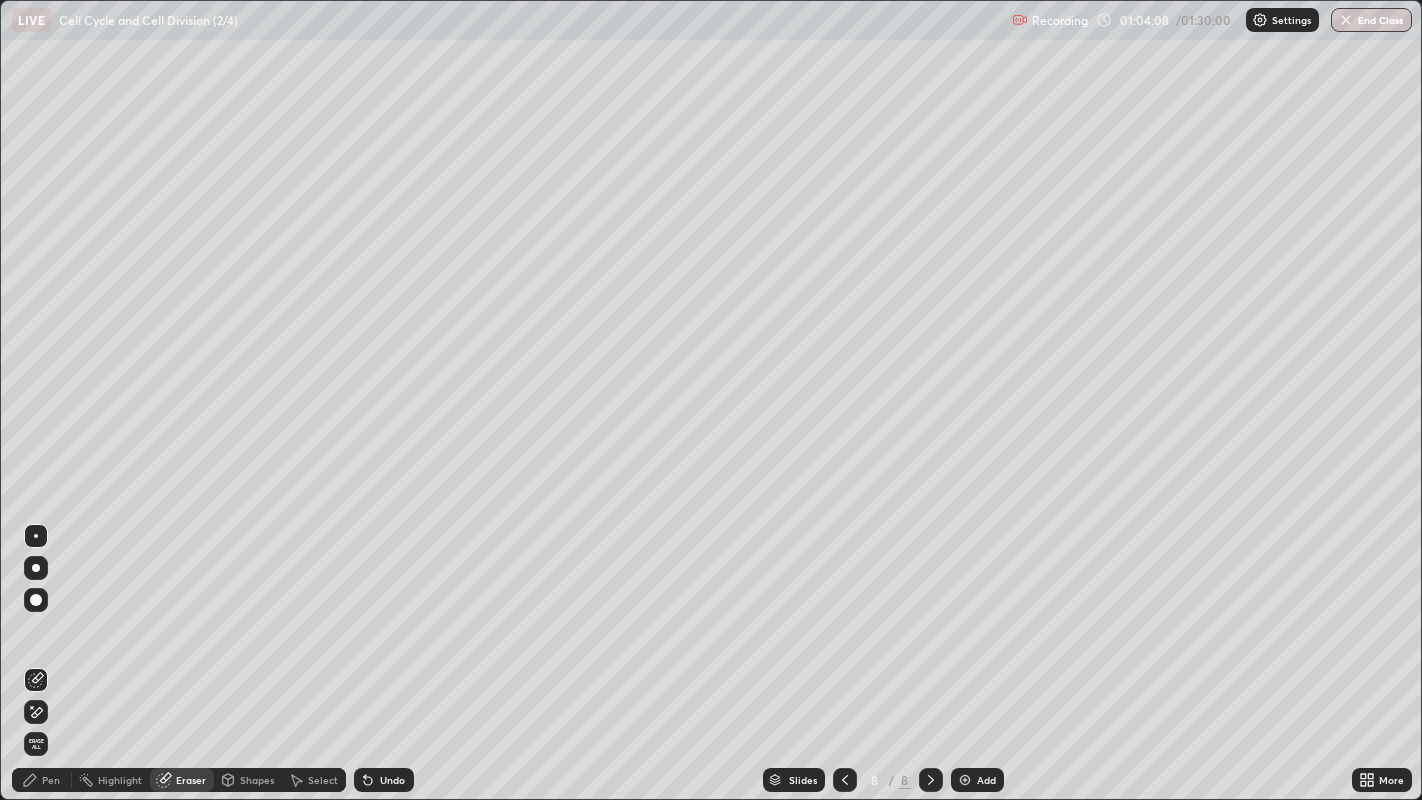 click on "Pen" at bounding box center (51, 780) 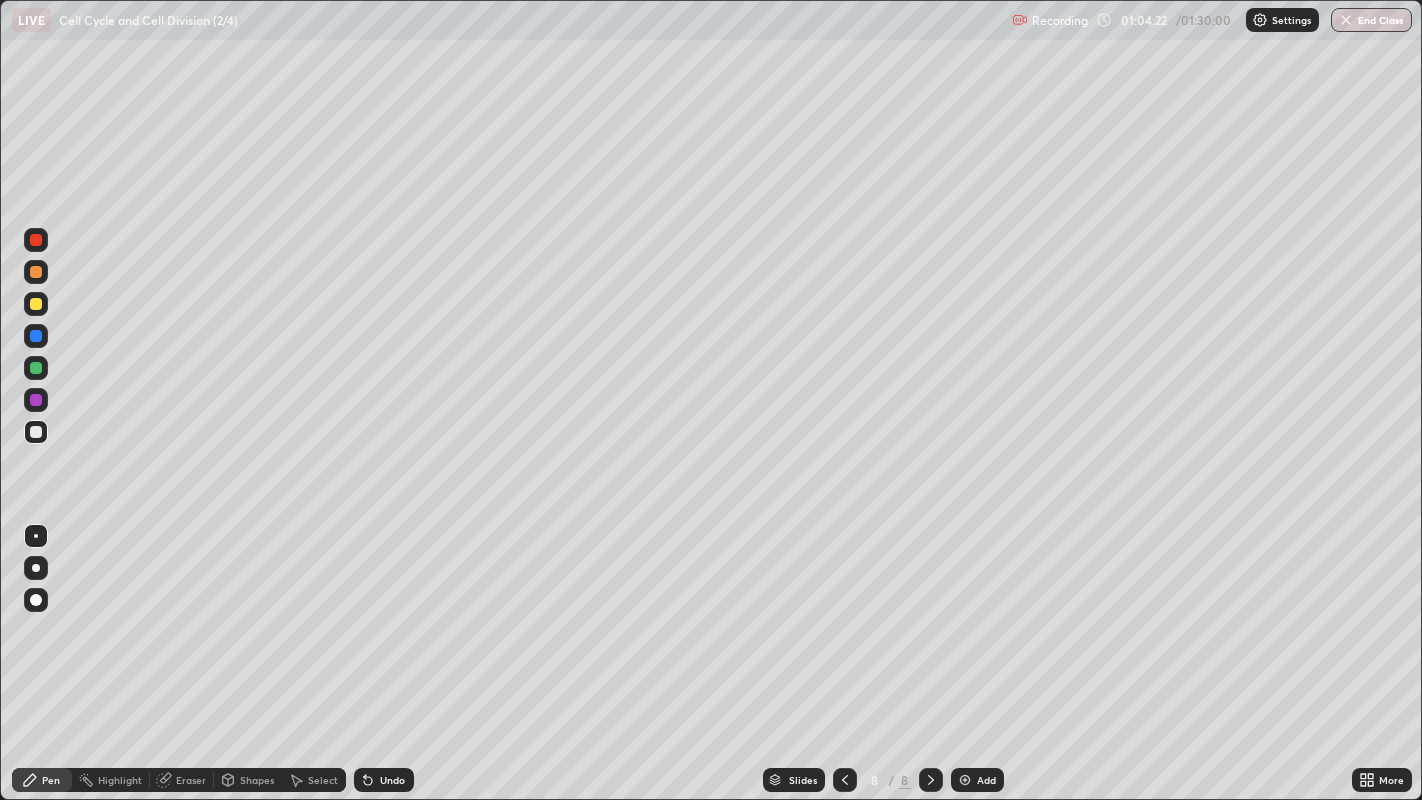 click at bounding box center (36, 304) 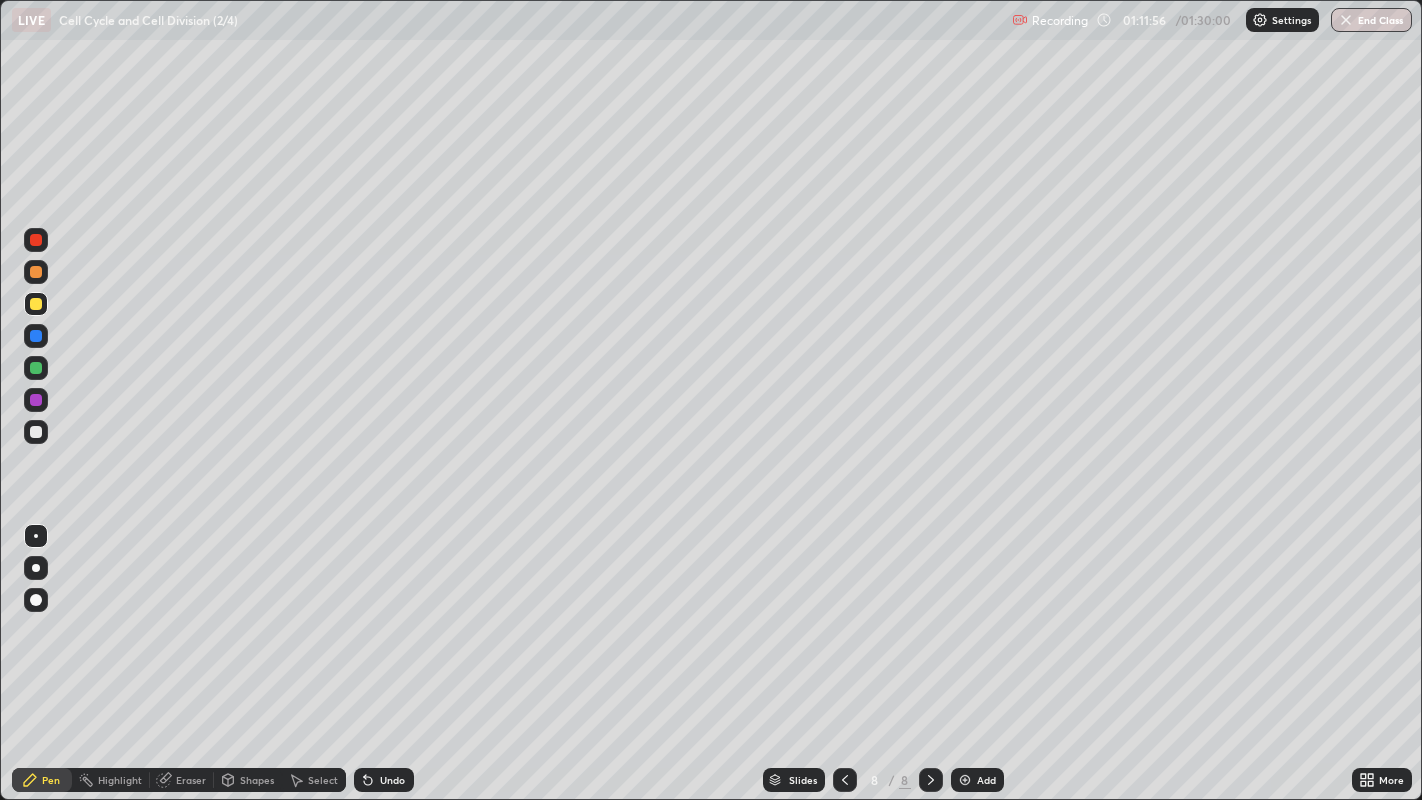 click on "Eraser" at bounding box center (191, 780) 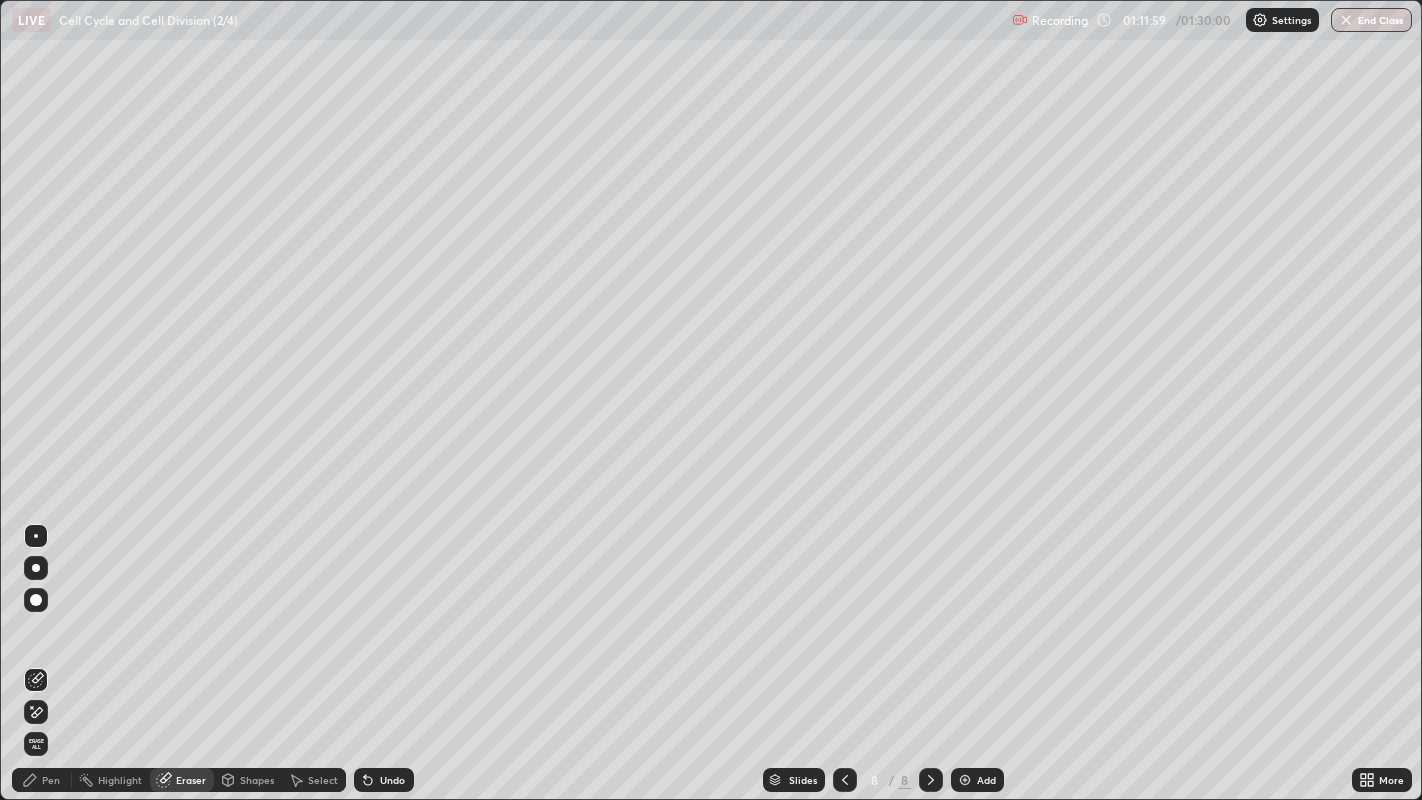 click on "Pen" at bounding box center (51, 780) 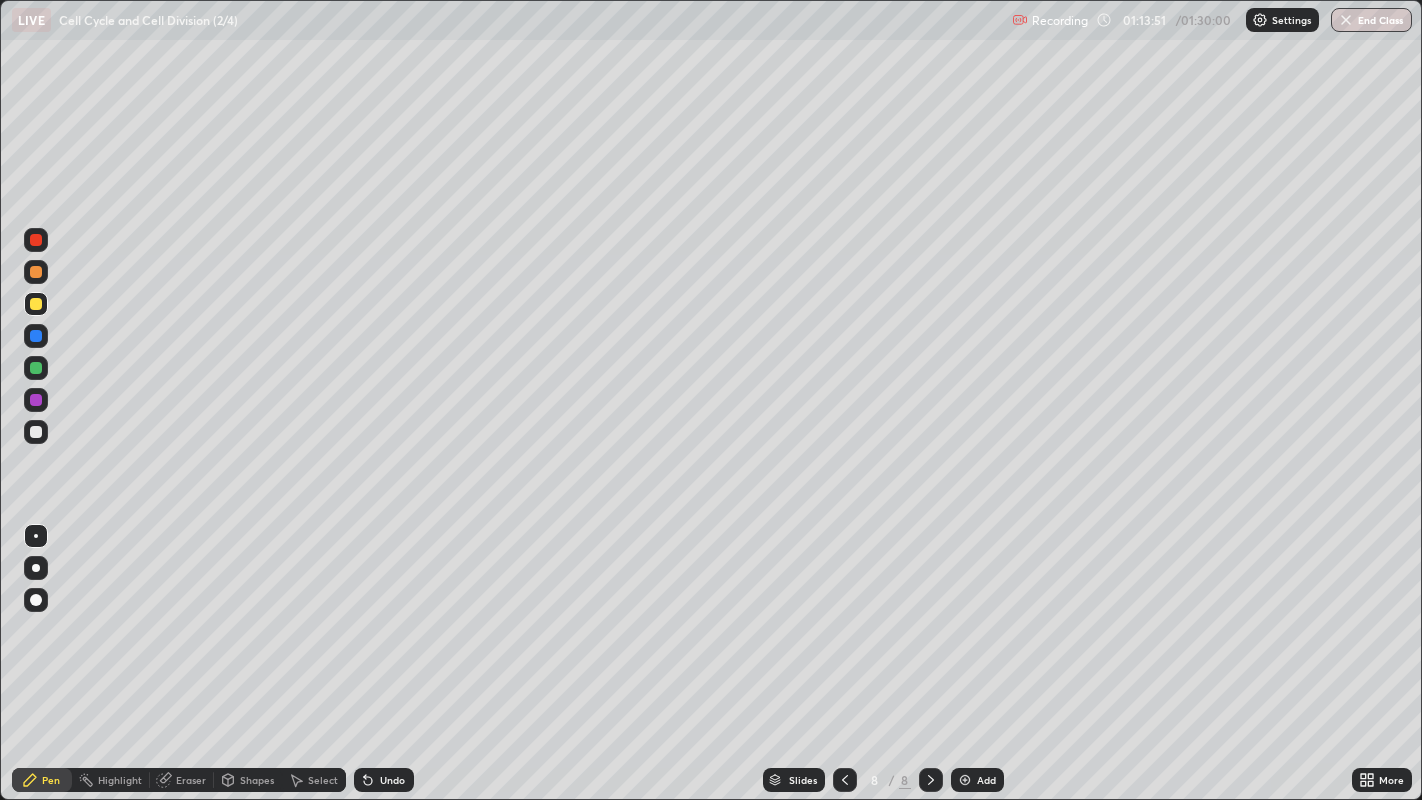 click at bounding box center (965, 780) 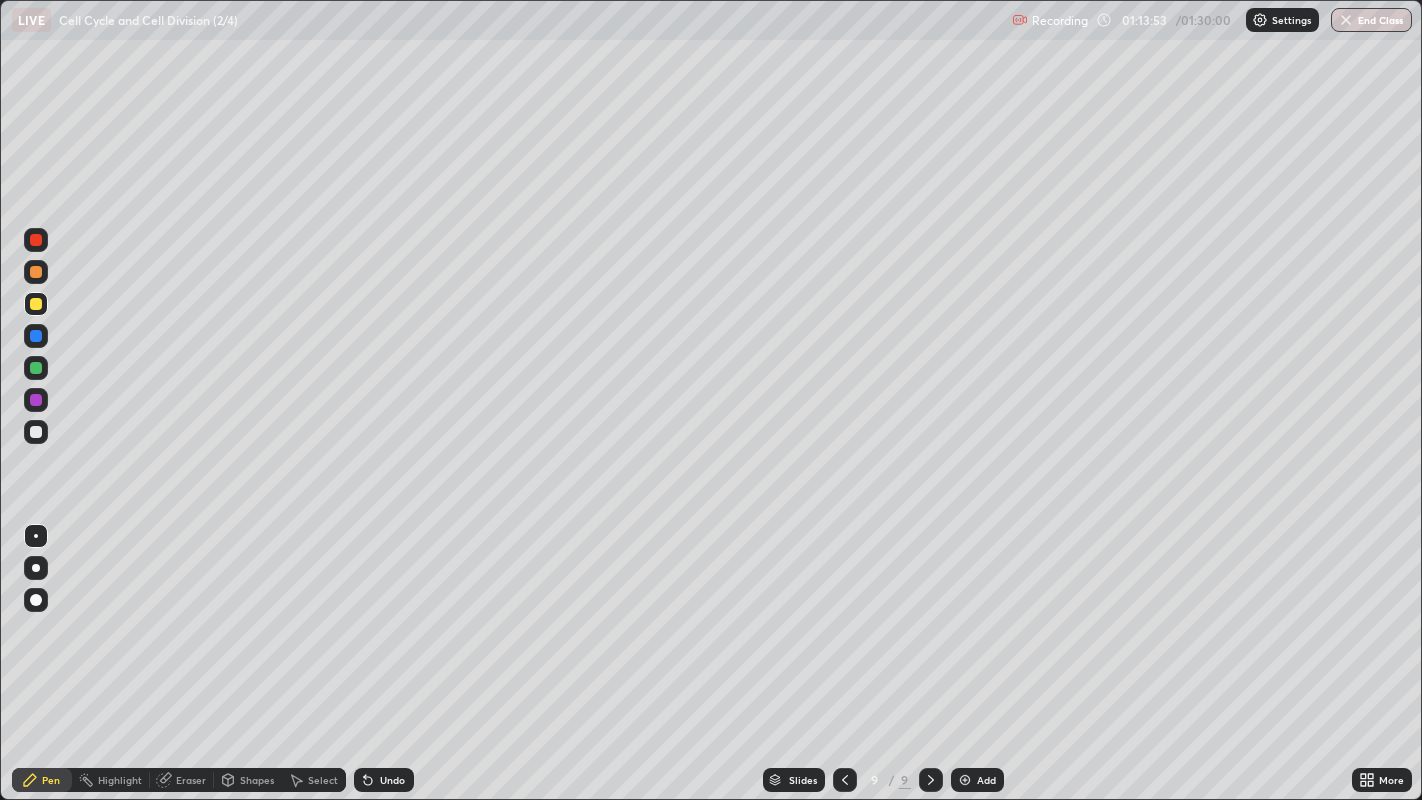 click at bounding box center [36, 304] 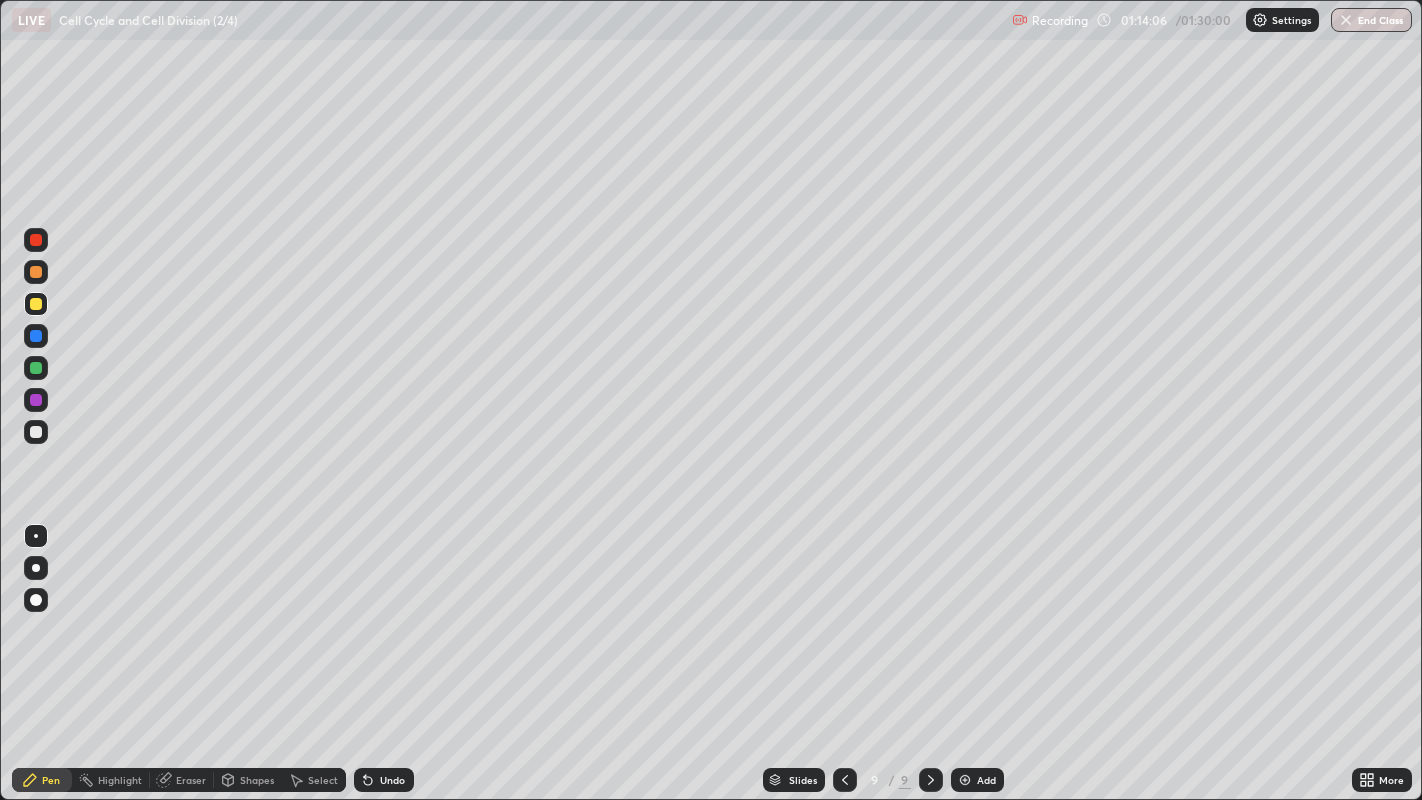 click at bounding box center [36, 368] 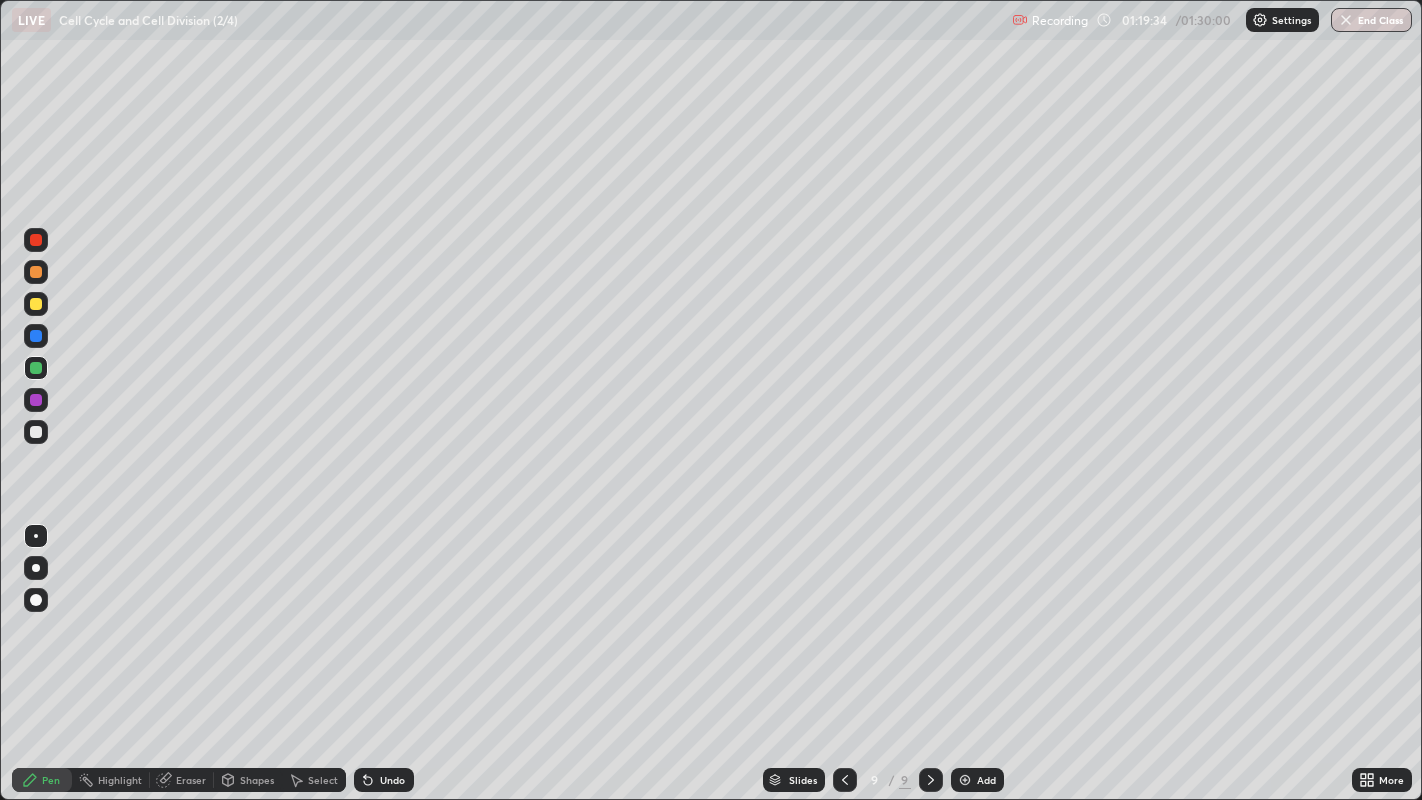 click at bounding box center (36, 400) 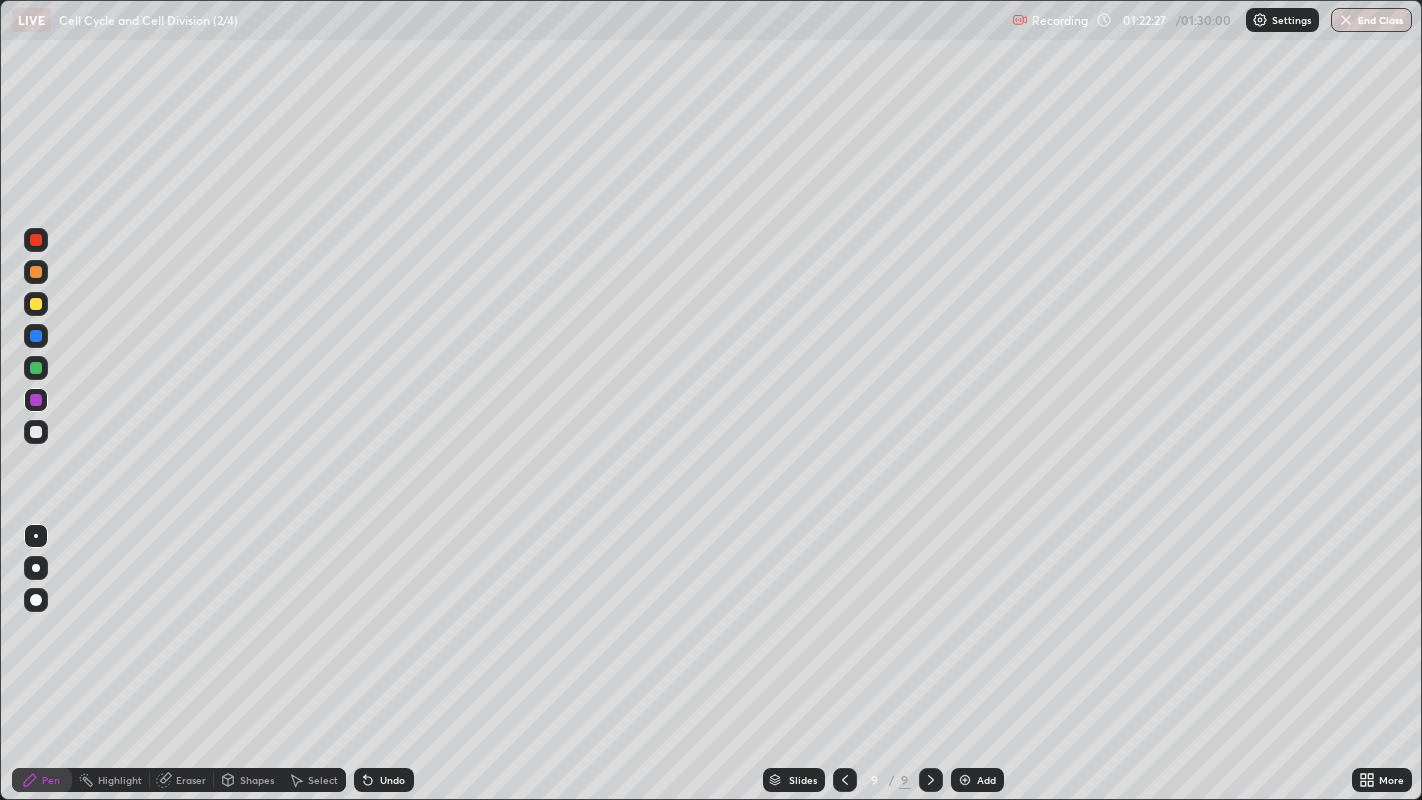 click at bounding box center [36, 432] 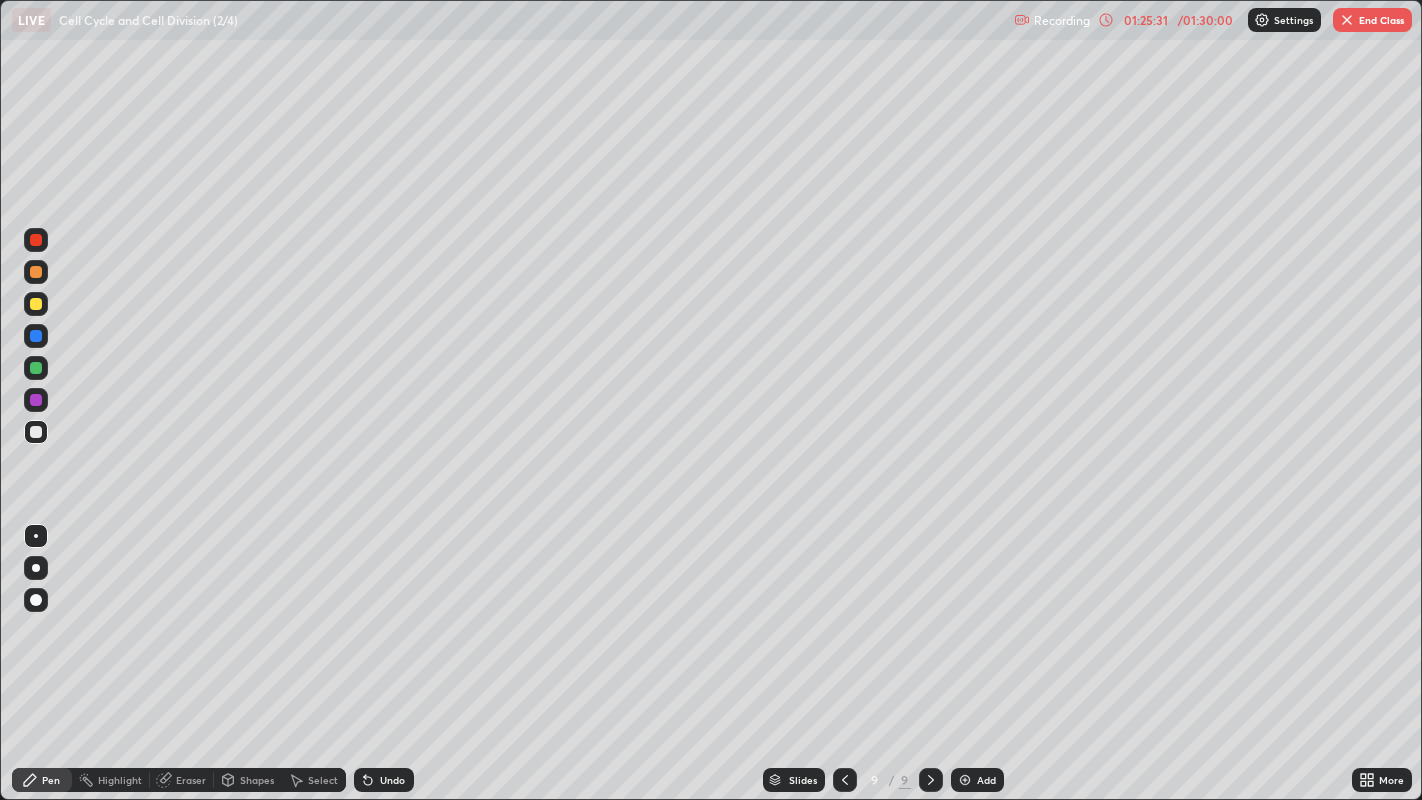 click at bounding box center [1347, 20] 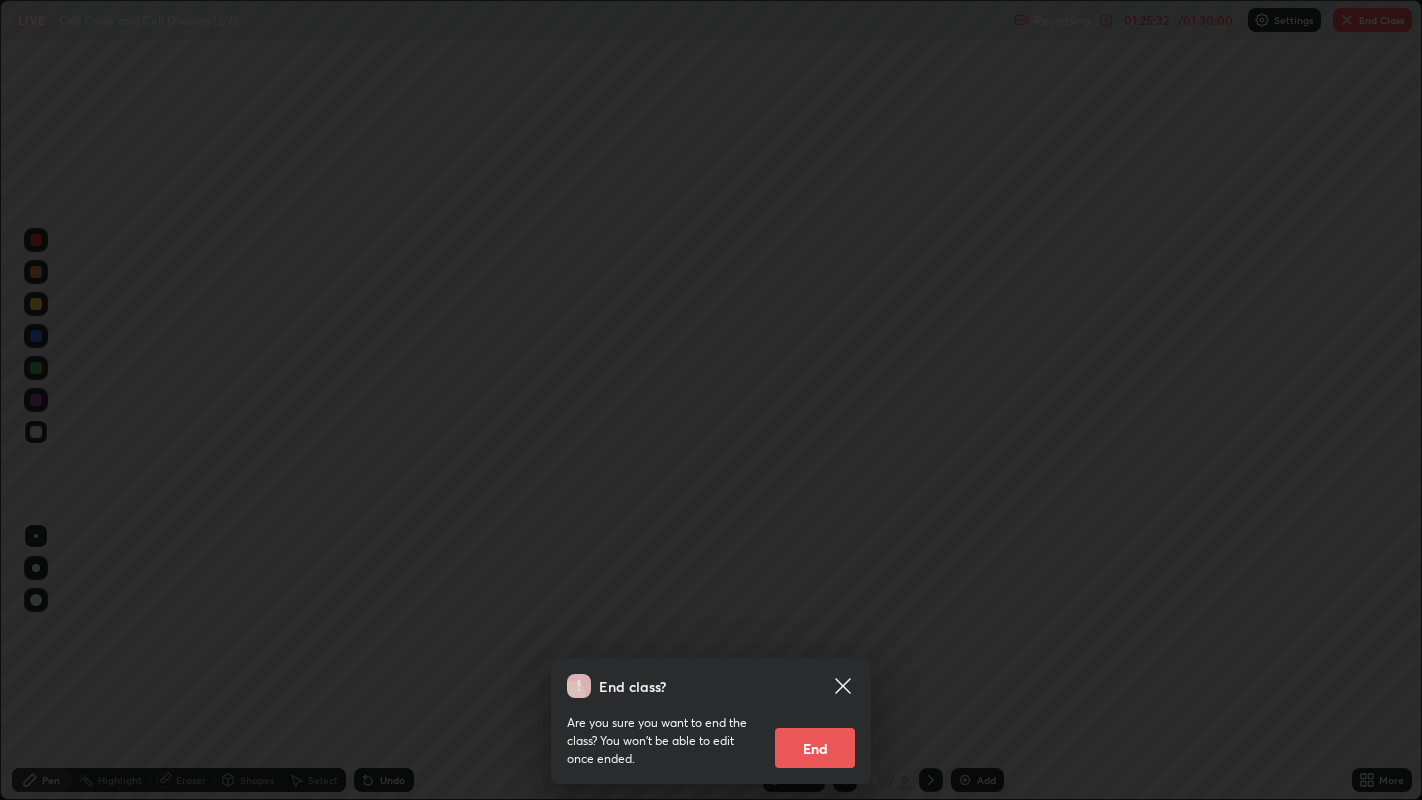 click on "End" at bounding box center (815, 748) 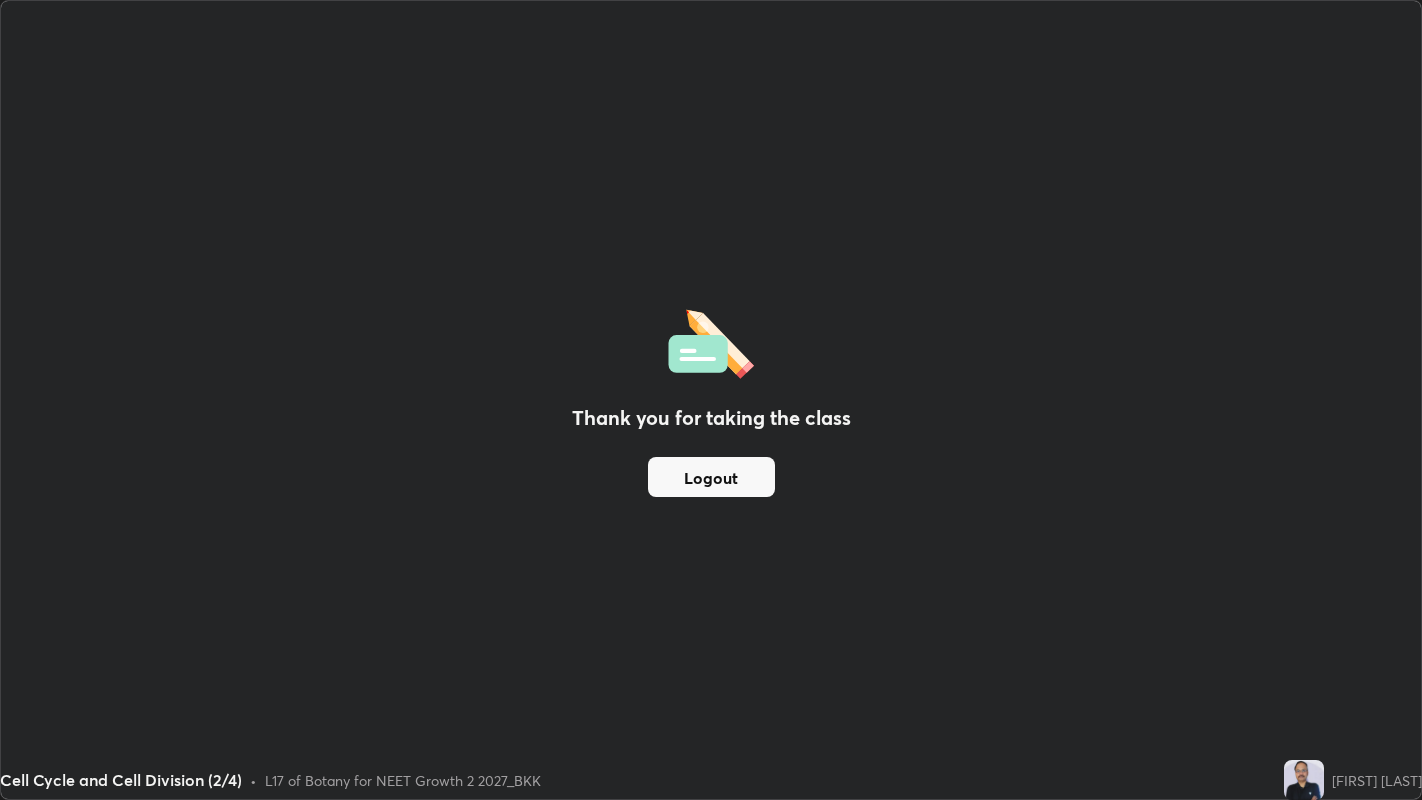 click on "Logout" at bounding box center [711, 477] 